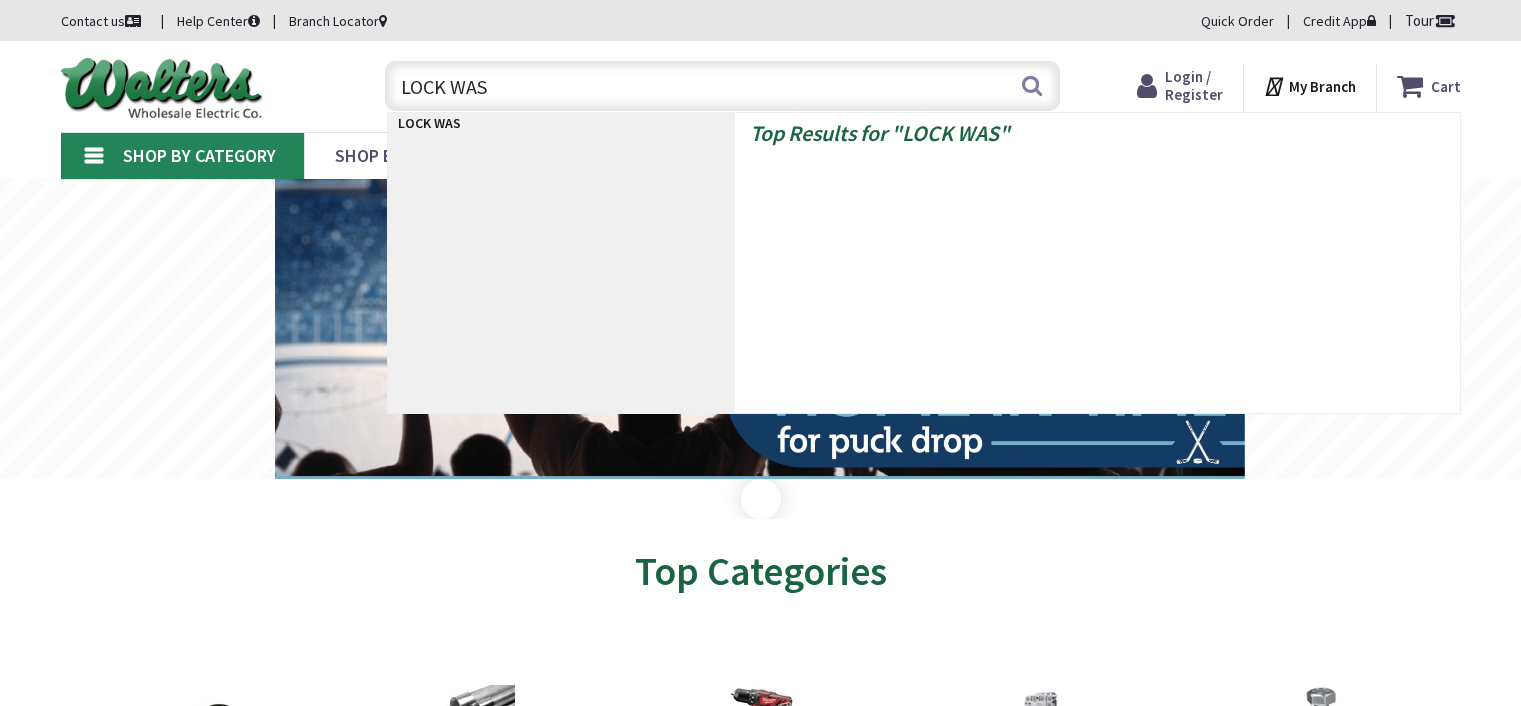 scroll, scrollTop: 0, scrollLeft: 0, axis: both 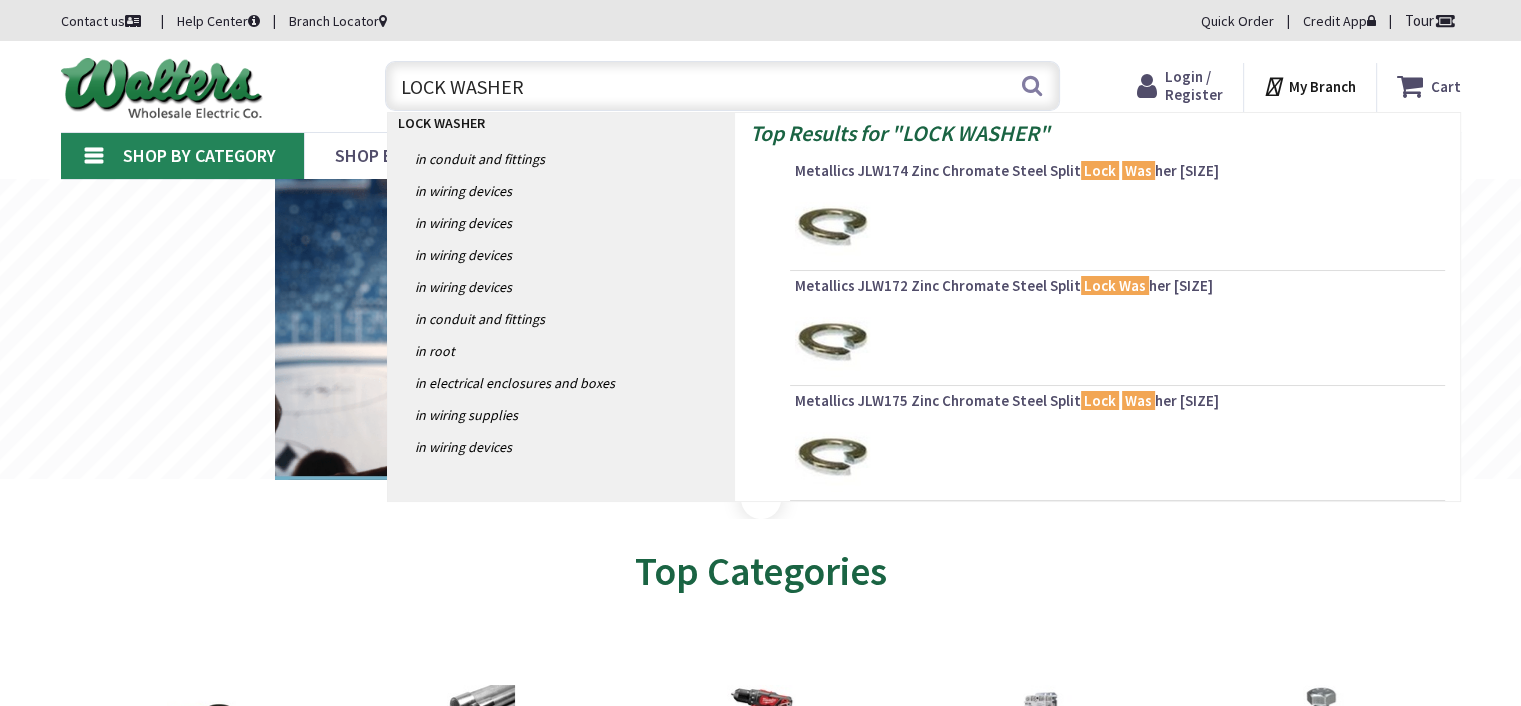 type on "LOCK WASHERS" 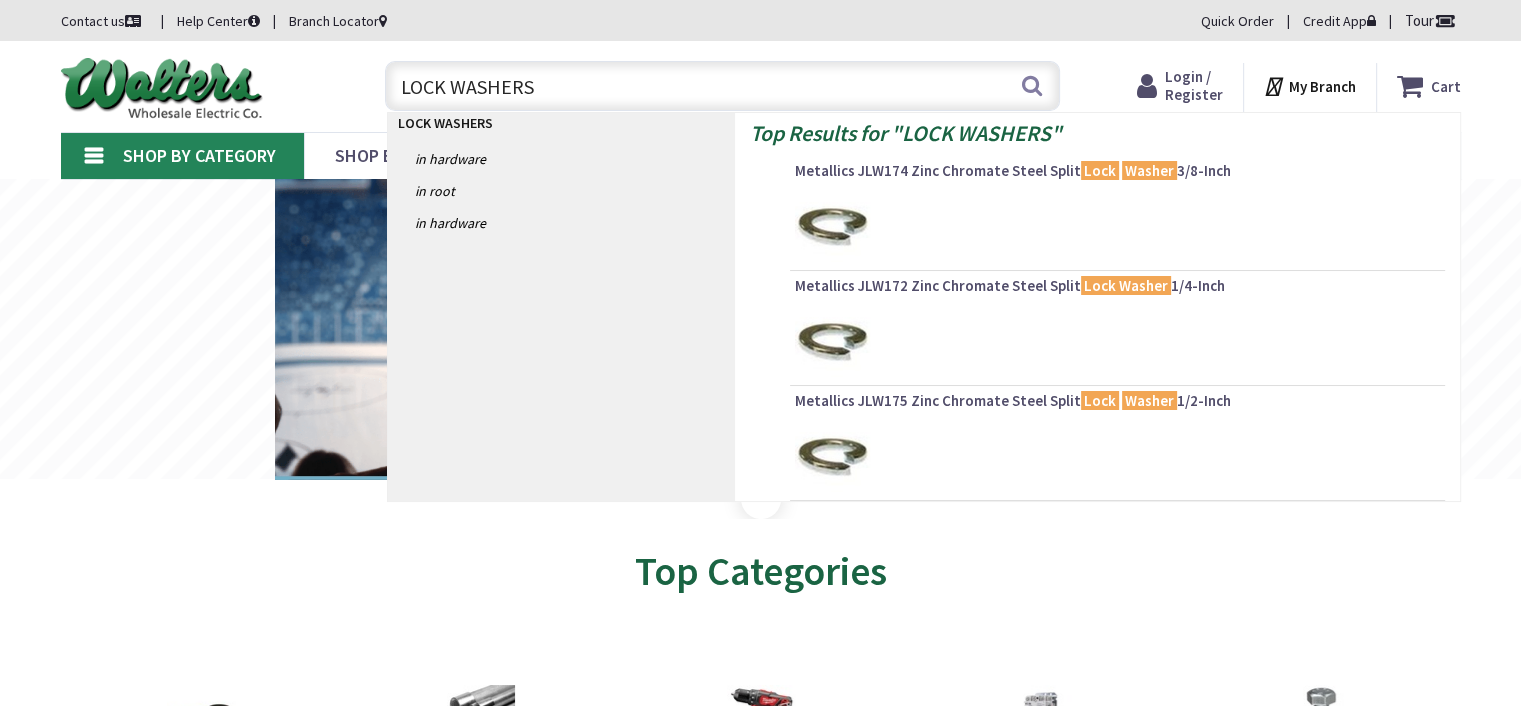 scroll, scrollTop: 0, scrollLeft: 0, axis: both 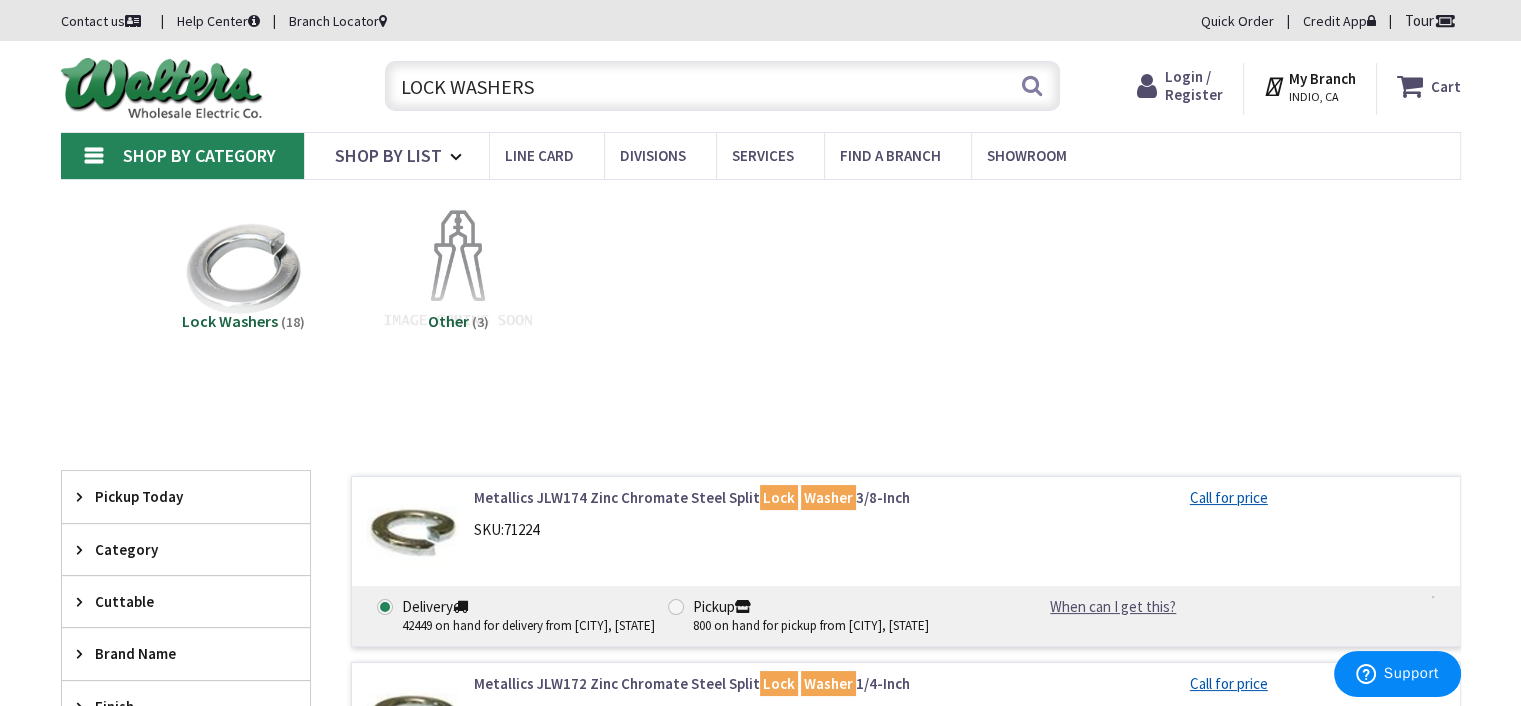 drag, startPoint x: 448, startPoint y: 79, endPoint x: 377, endPoint y: 103, distance: 74.94665 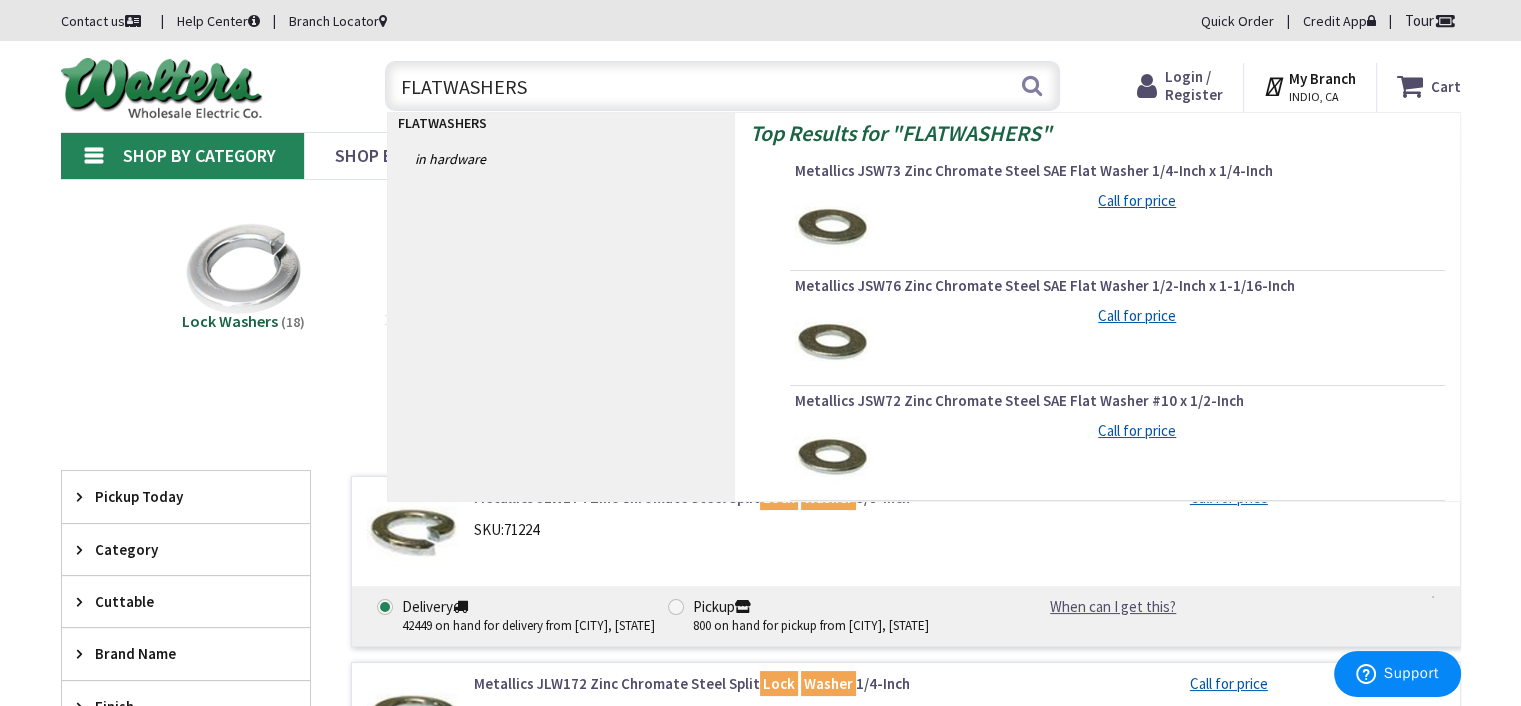 type on "FLAT WASHERS" 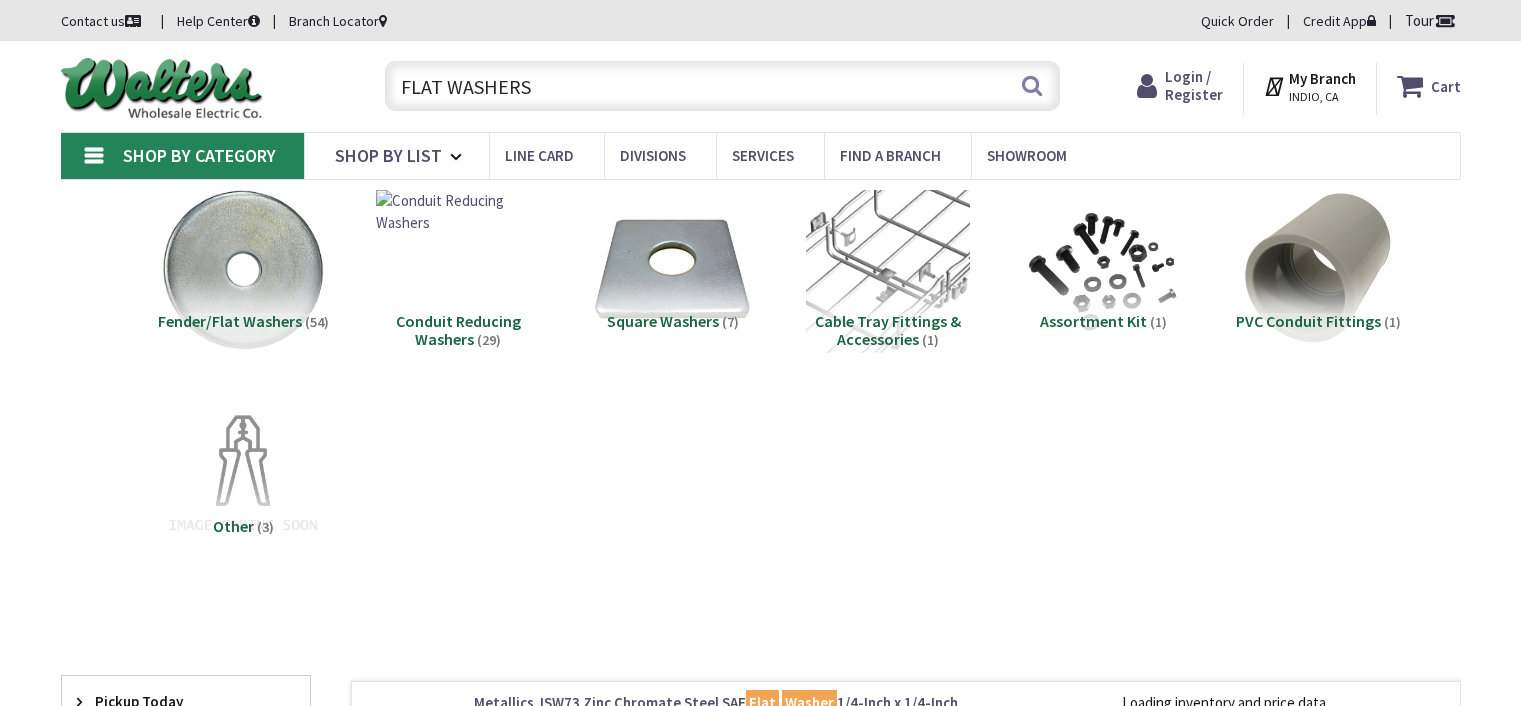 scroll, scrollTop: 0, scrollLeft: 0, axis: both 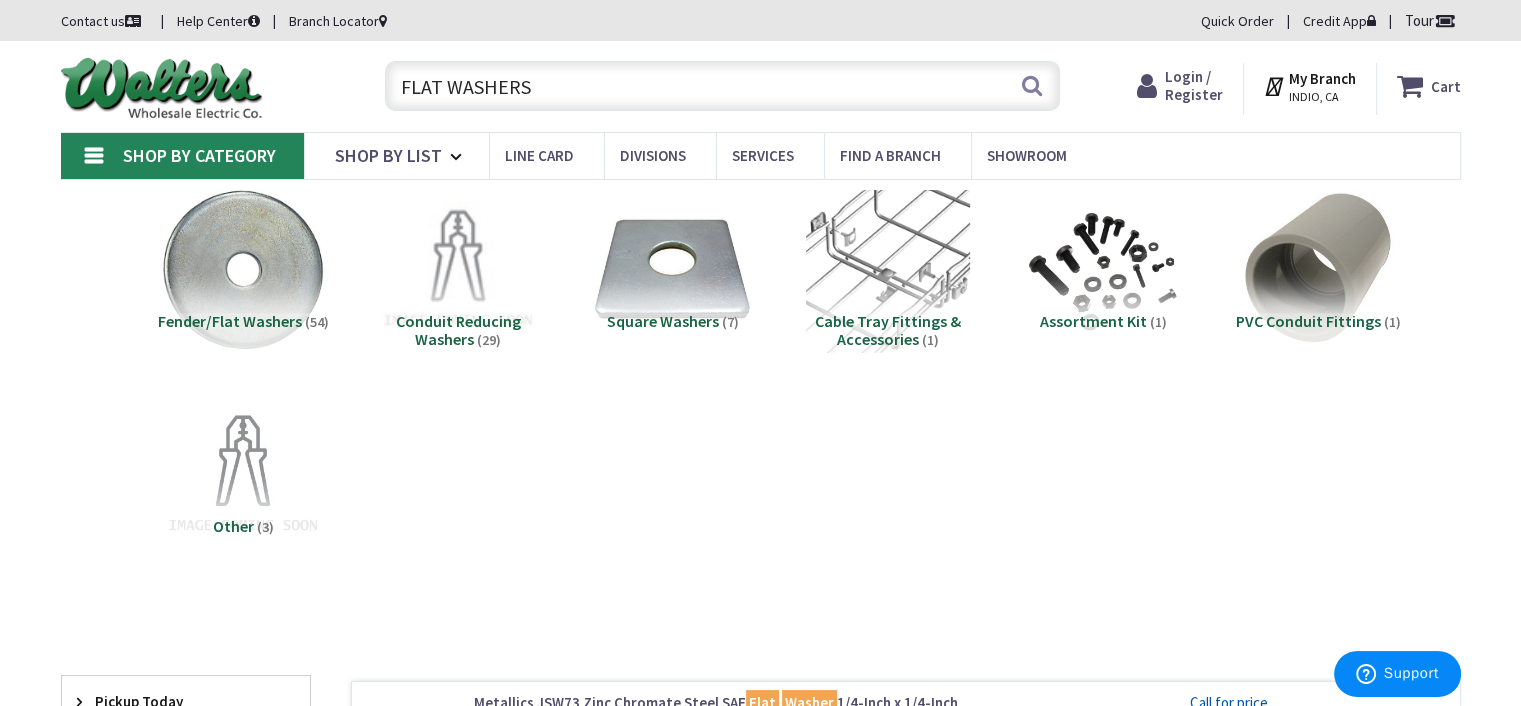 drag, startPoint x: 536, startPoint y: 84, endPoint x: 360, endPoint y: 78, distance: 176.10225 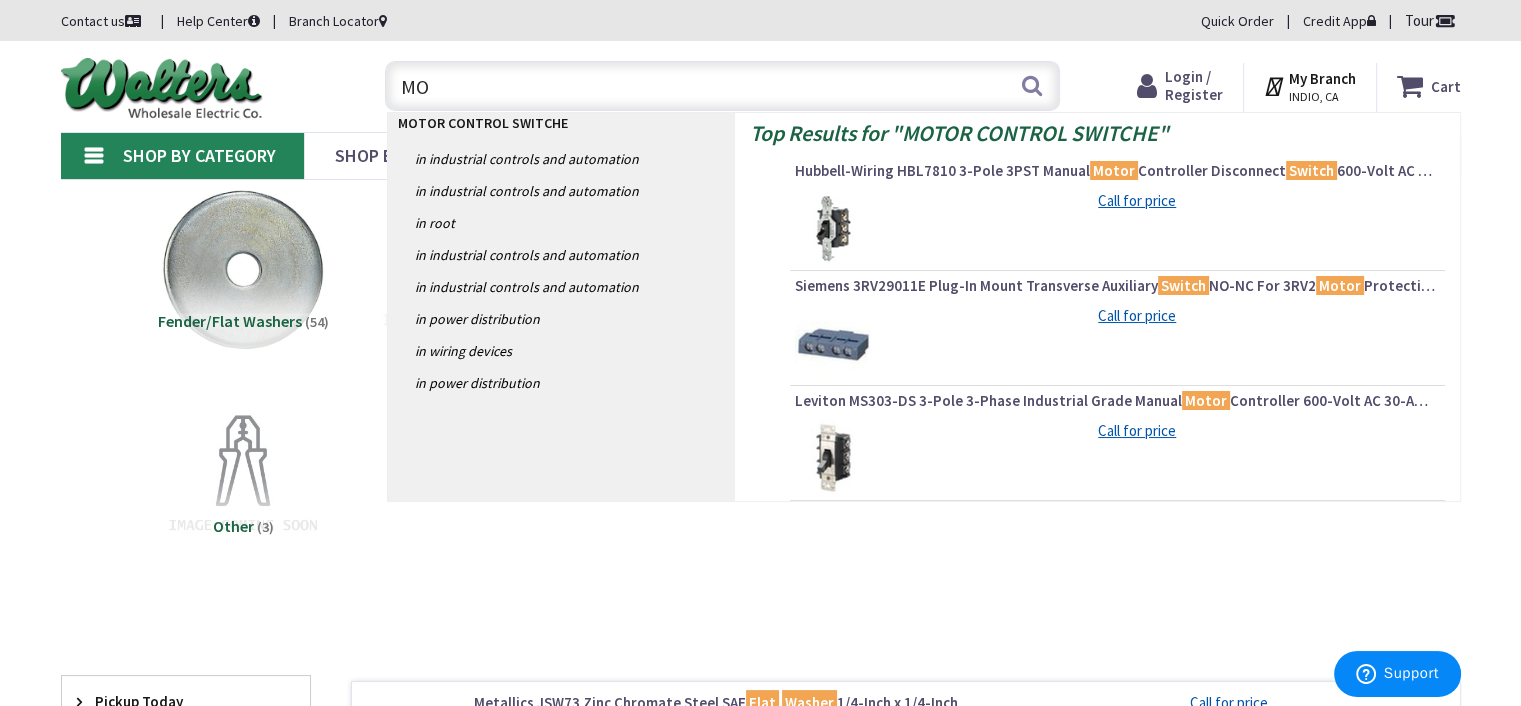 type on "M" 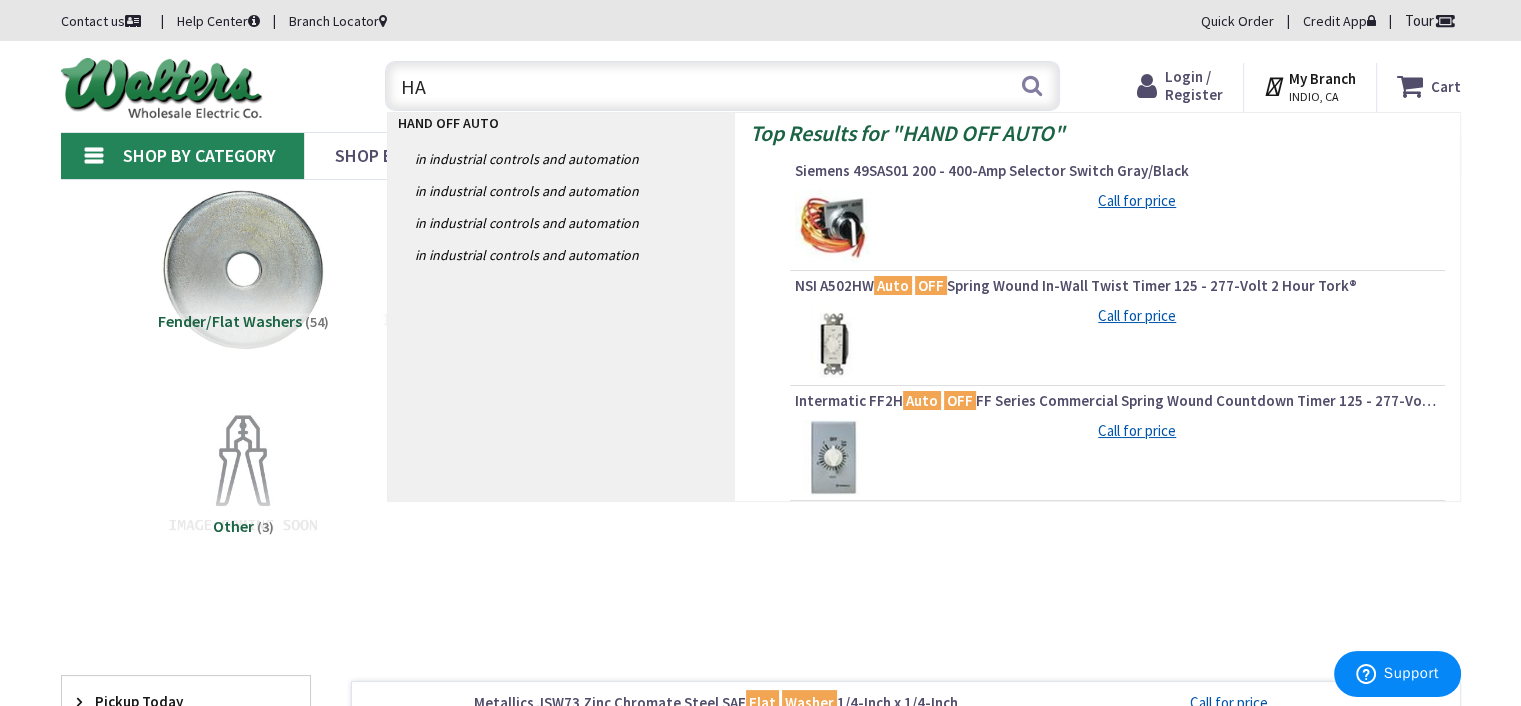 type on "H" 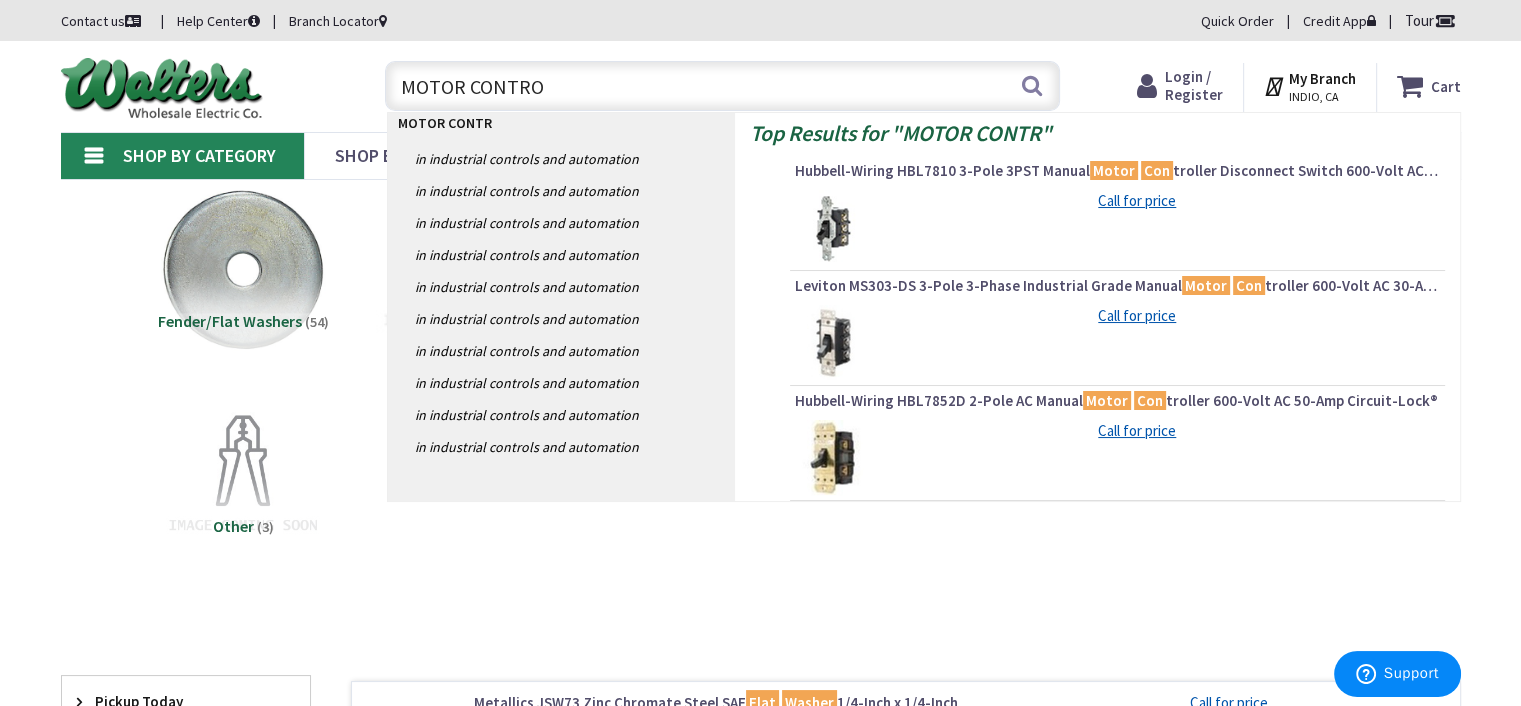 type on "MOTOR CONTROL" 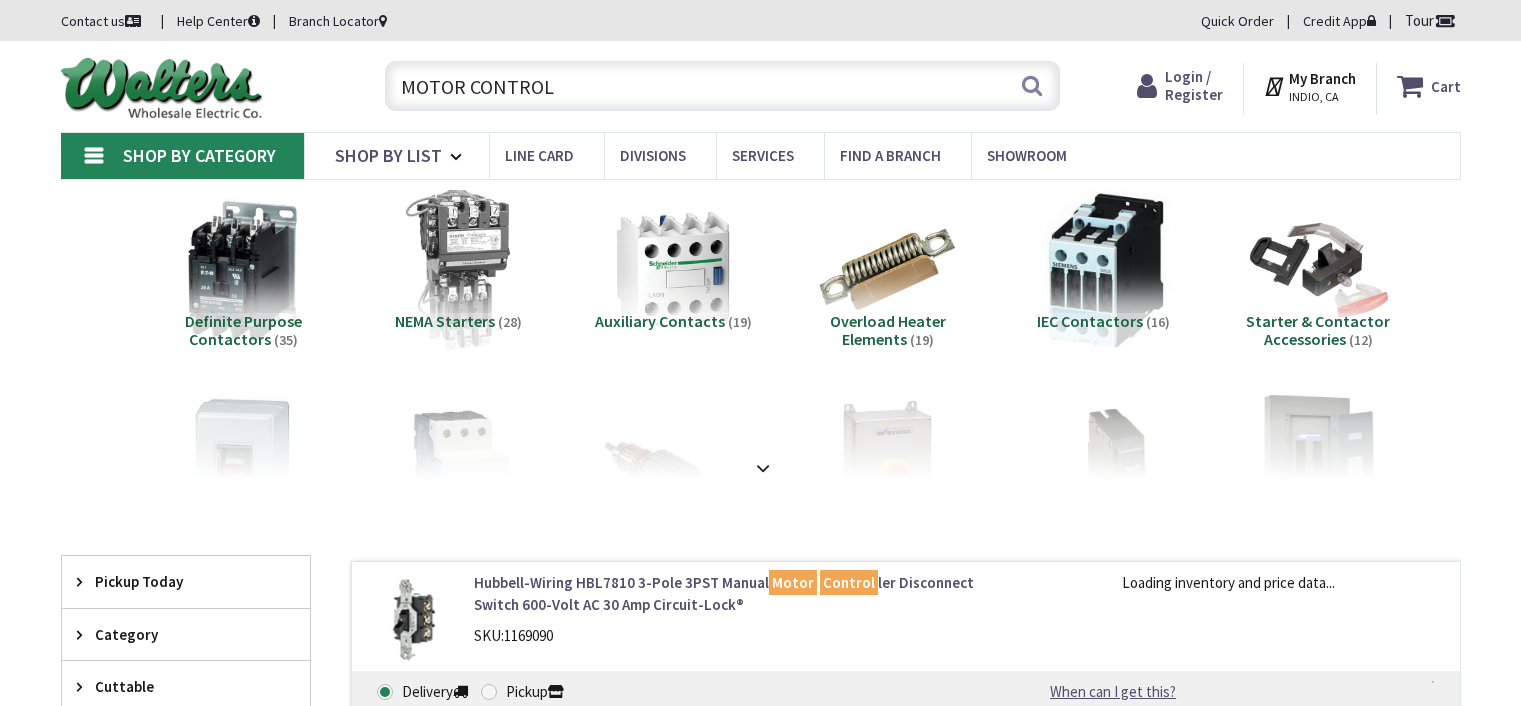 scroll, scrollTop: 0, scrollLeft: 0, axis: both 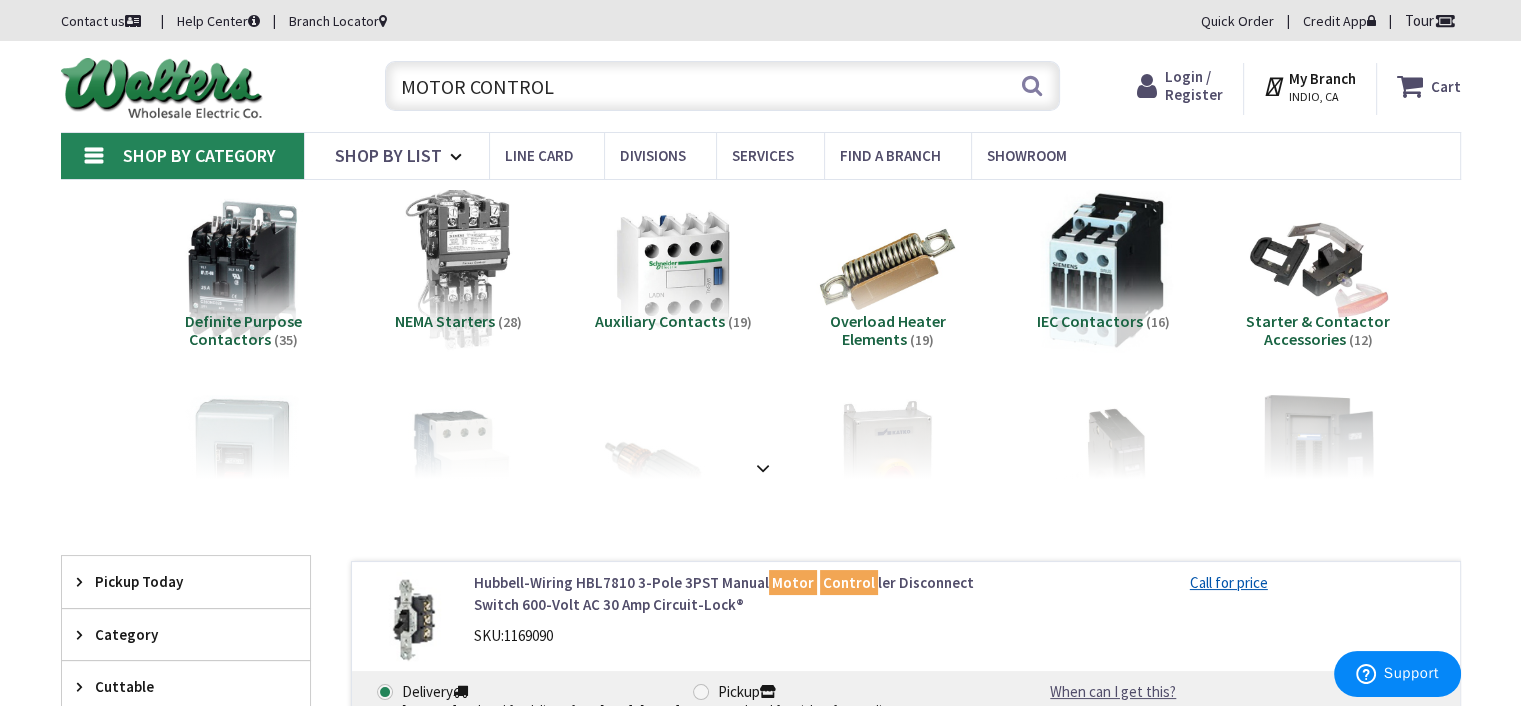 drag, startPoint x: 560, startPoint y: 85, endPoint x: 296, endPoint y: 118, distance: 266.0545 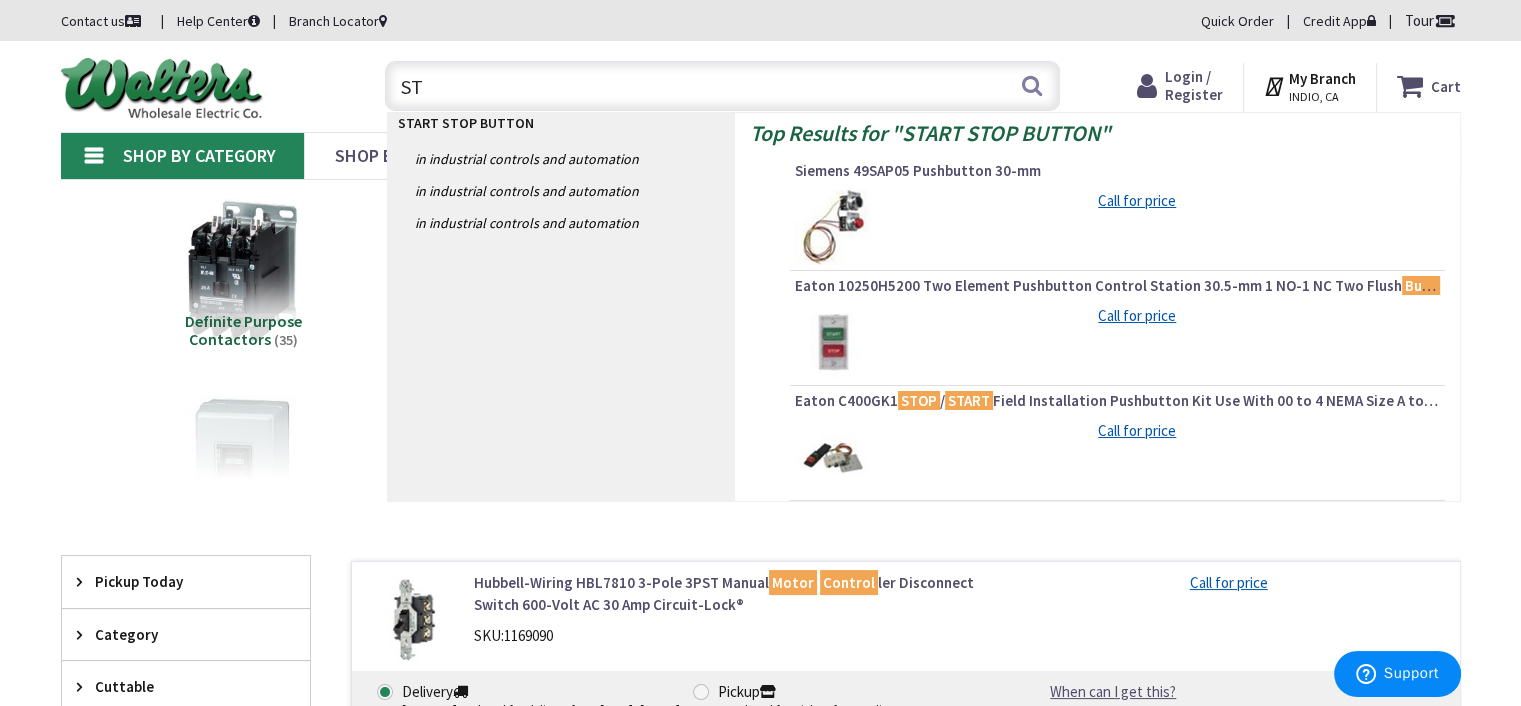 type on "S" 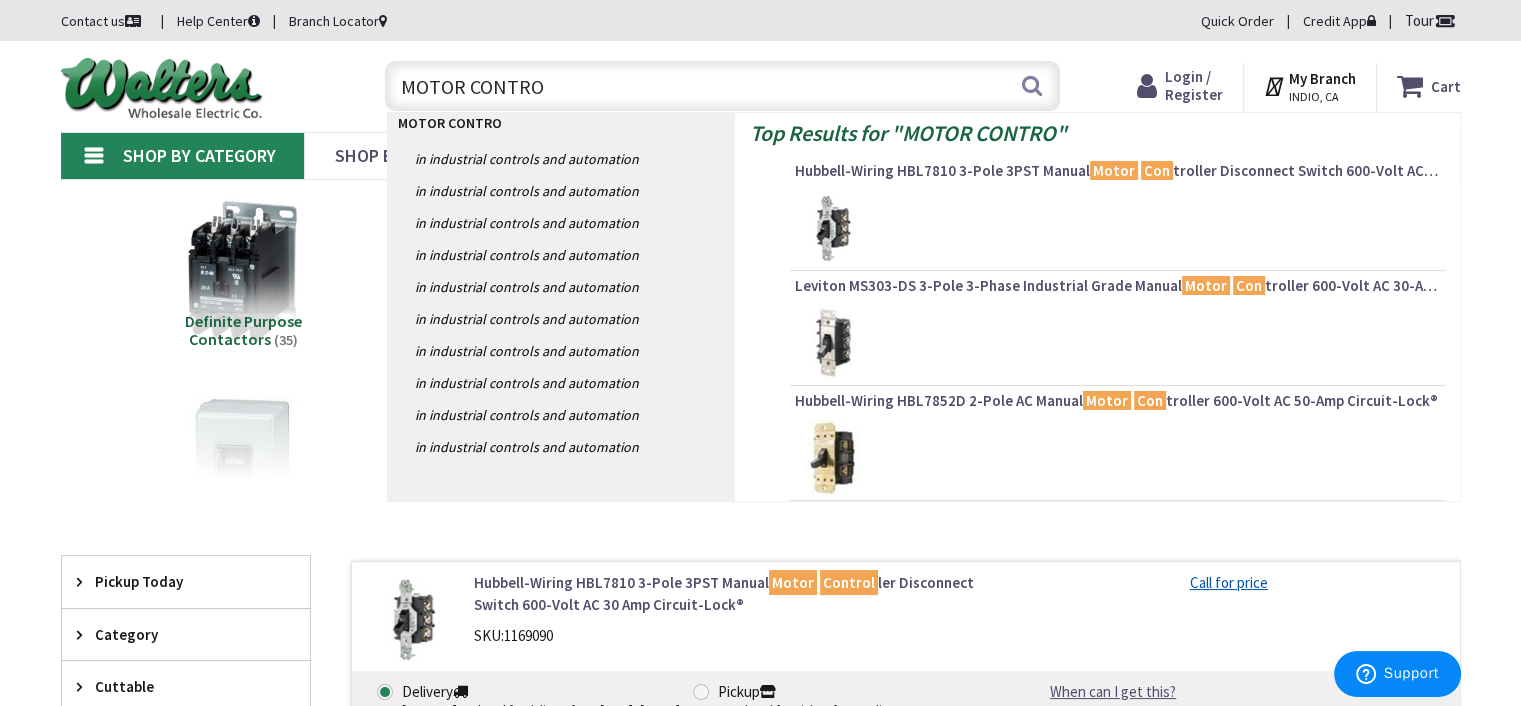 type on "MOTOR CONTROL" 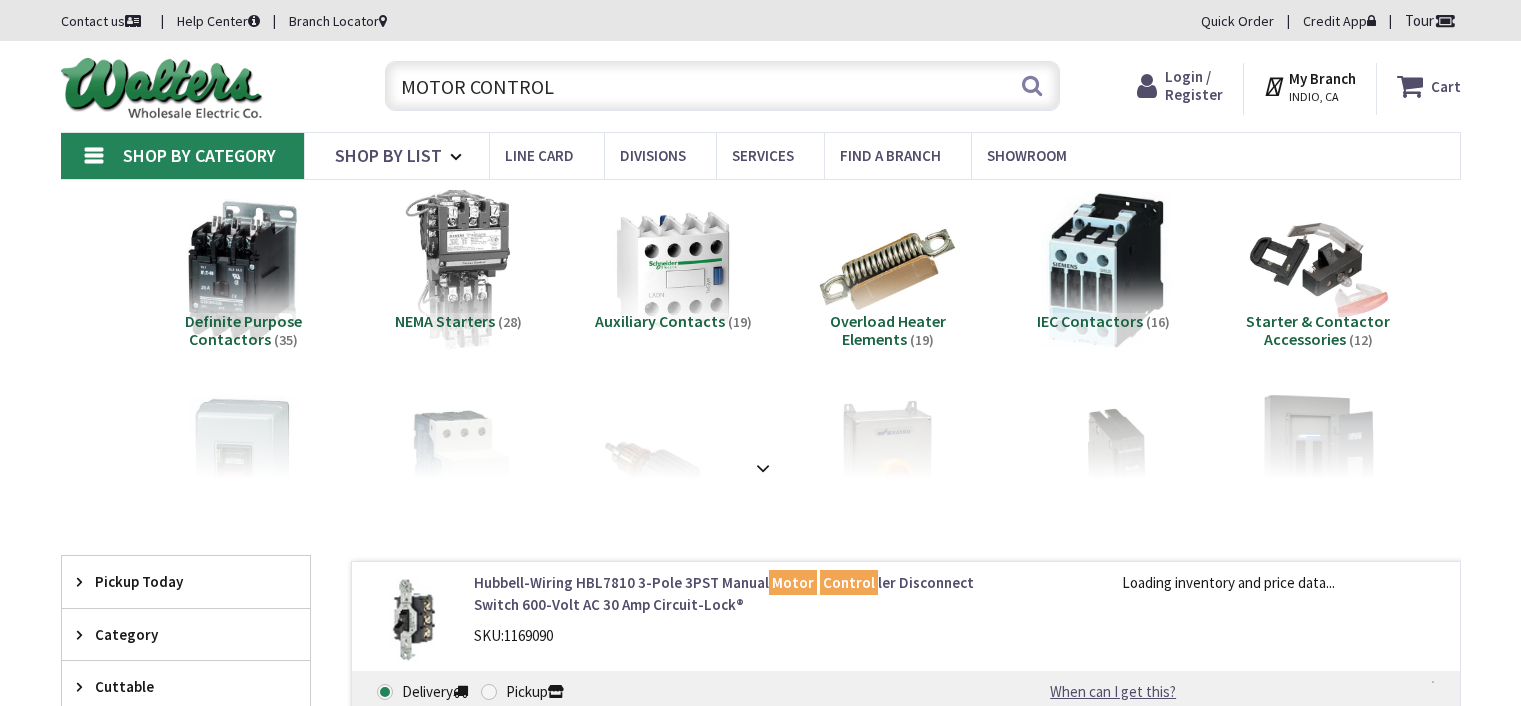 scroll, scrollTop: 0, scrollLeft: 0, axis: both 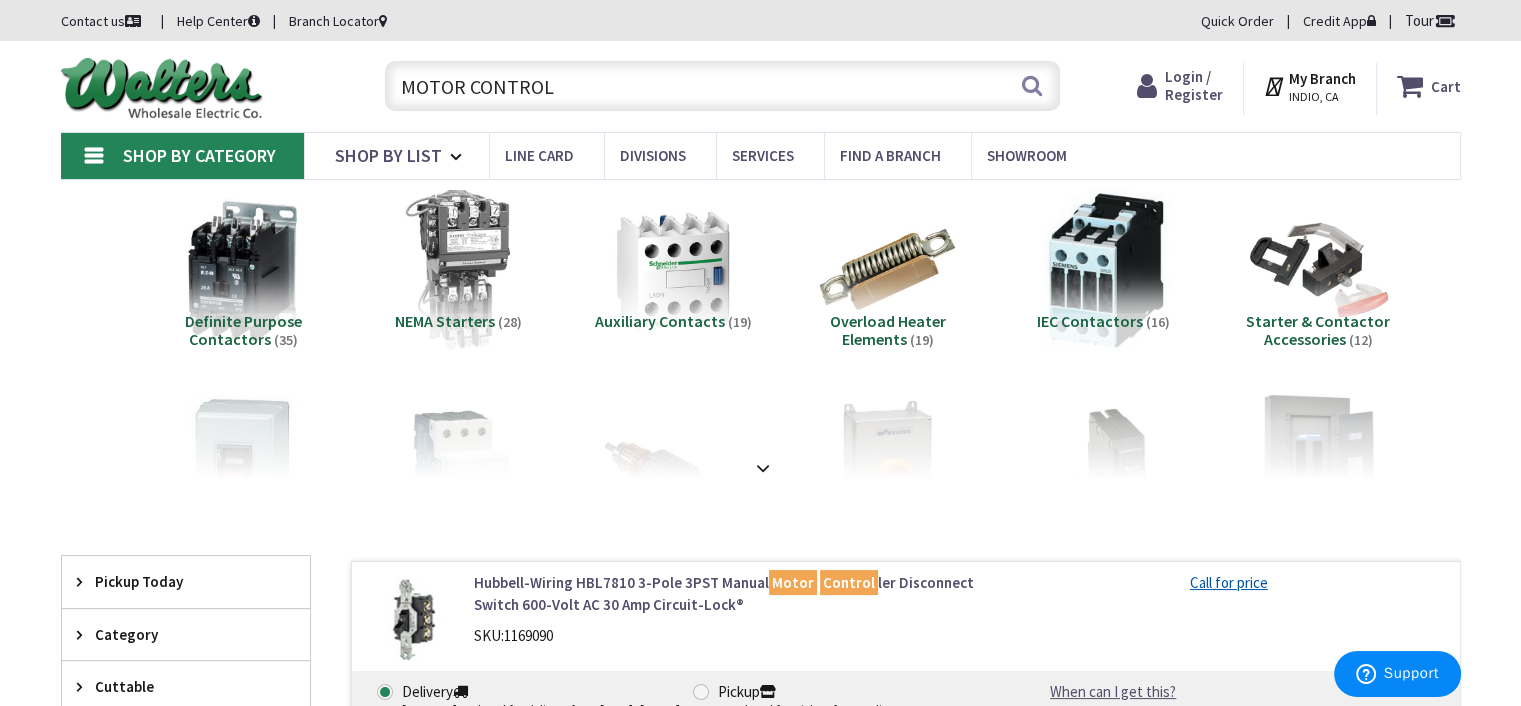 drag, startPoint x: 573, startPoint y: 79, endPoint x: 341, endPoint y: 98, distance: 232.77672 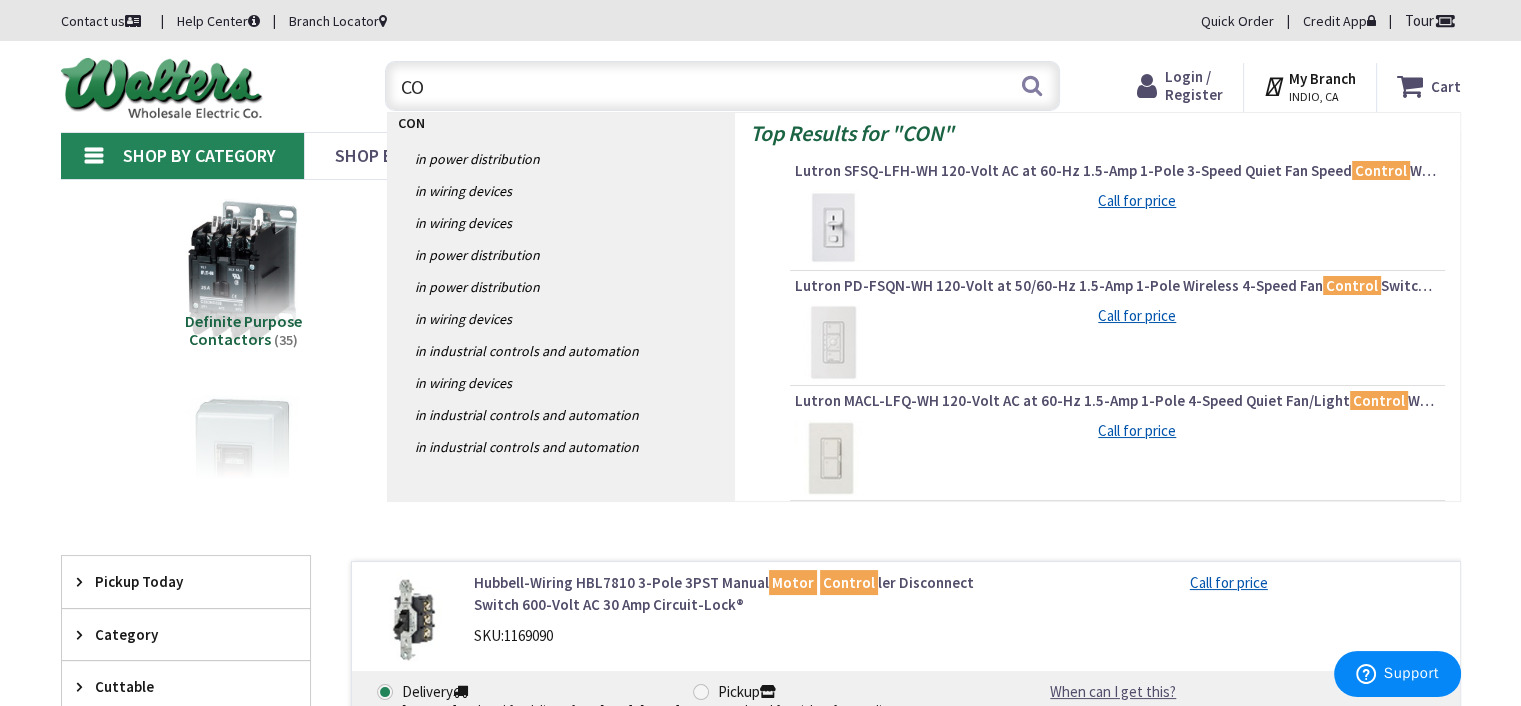 type on "C" 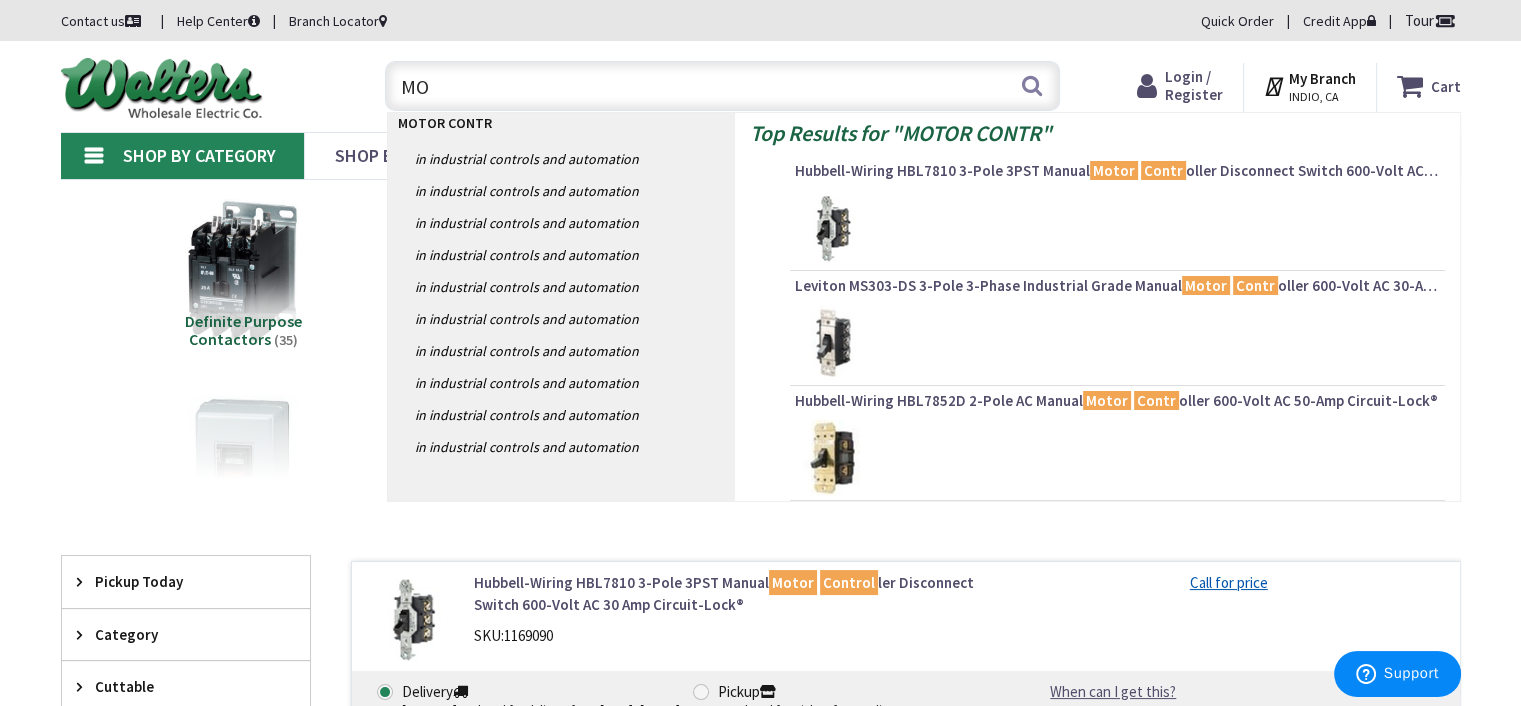 type on "M" 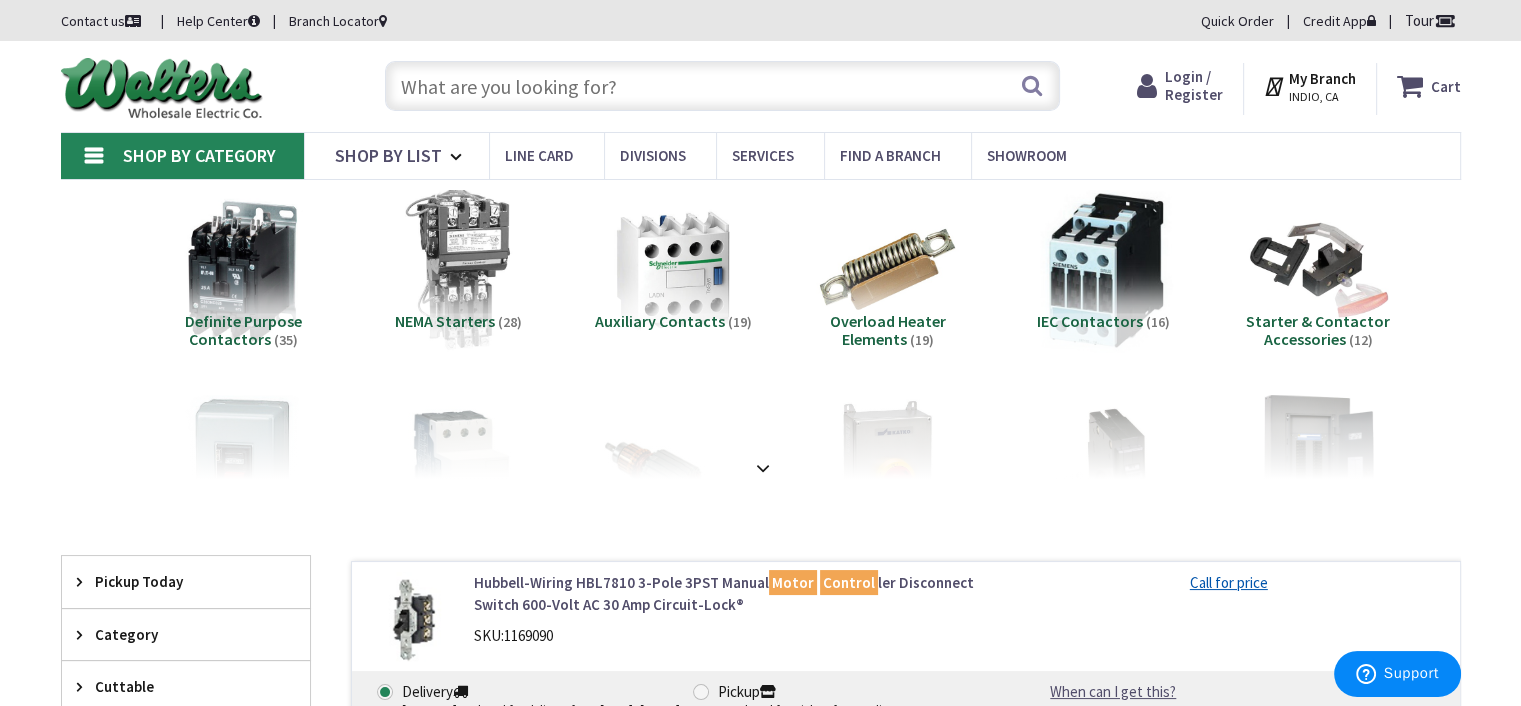 drag, startPoint x: 614, startPoint y: 87, endPoint x: 551, endPoint y: 81, distance: 63.28507 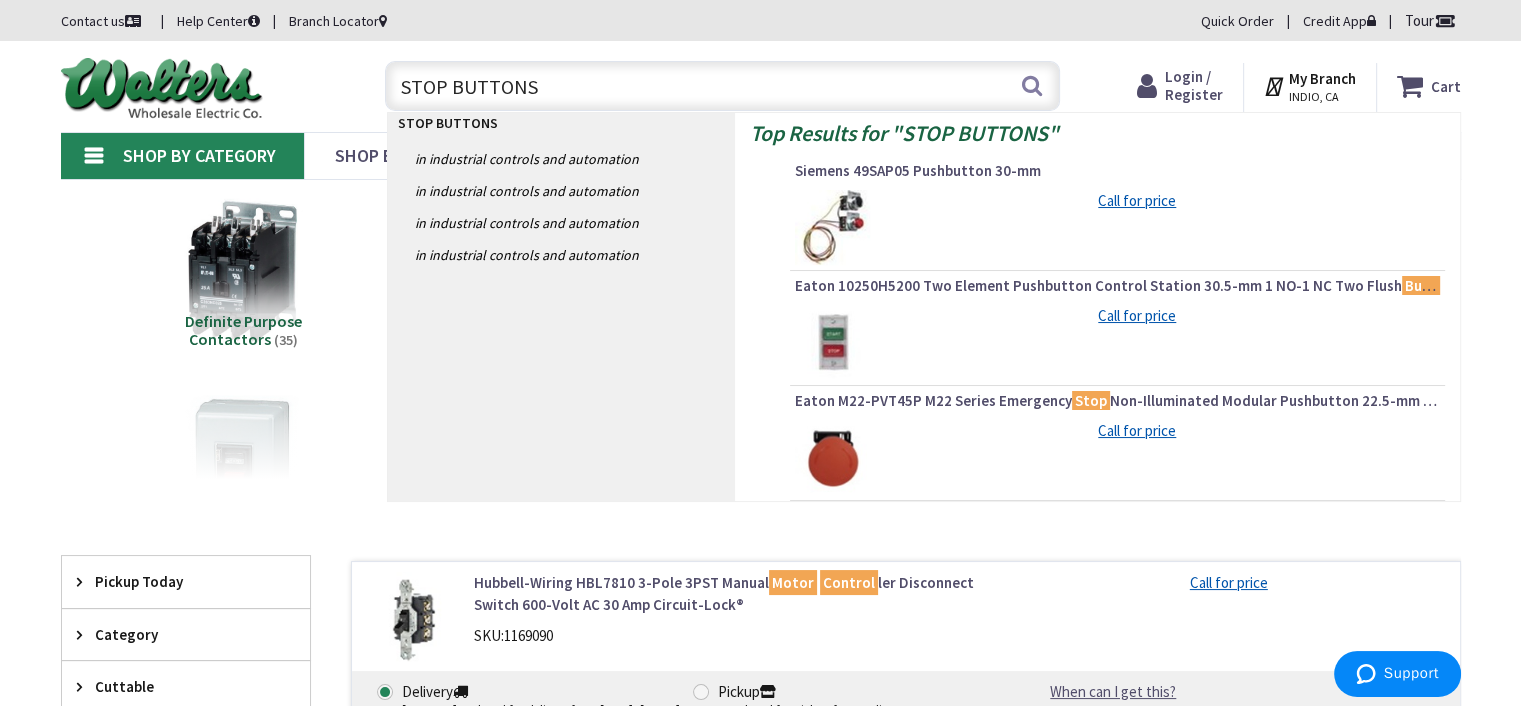 drag, startPoint x: 532, startPoint y: 87, endPoint x: 370, endPoint y: 82, distance: 162.07715 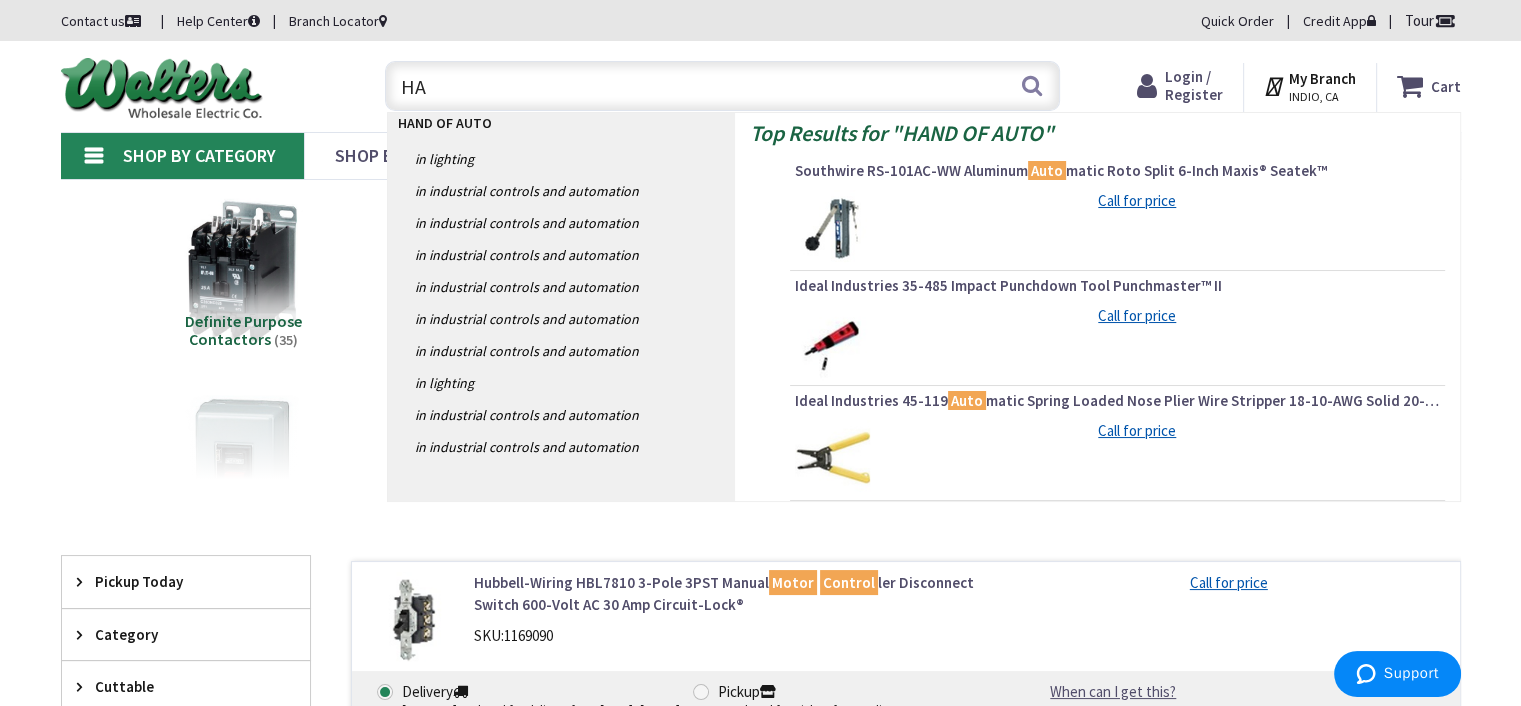 type on "H" 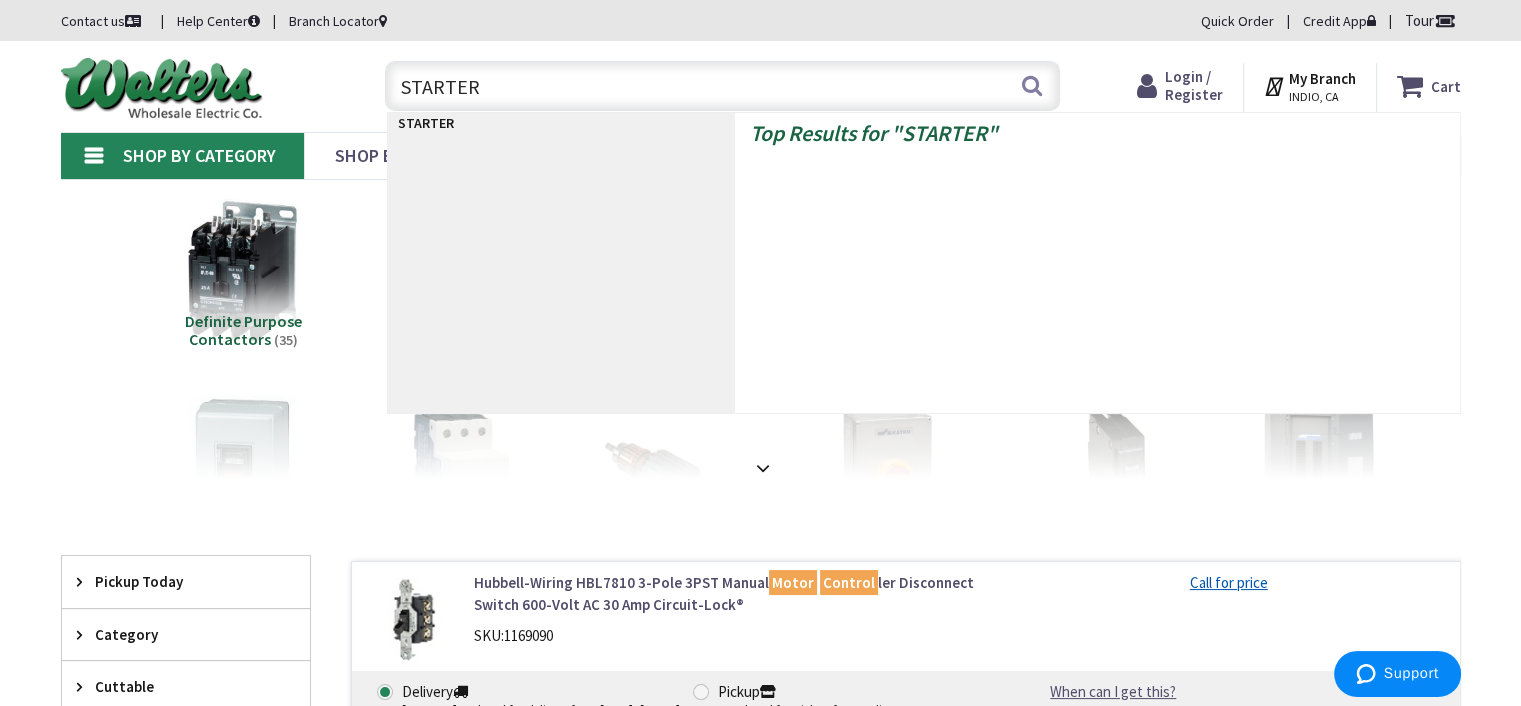 type on "STARTERS" 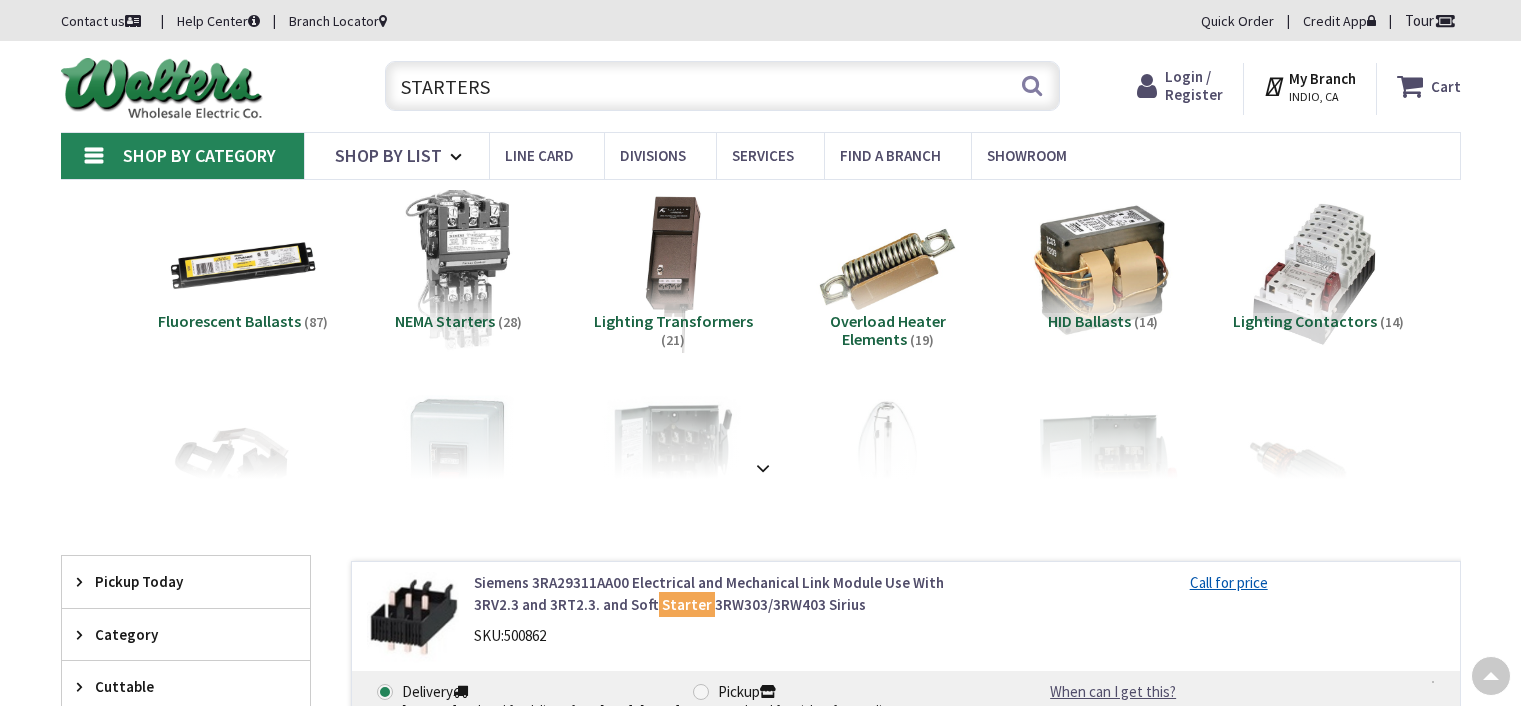 scroll, scrollTop: 1256, scrollLeft: 0, axis: vertical 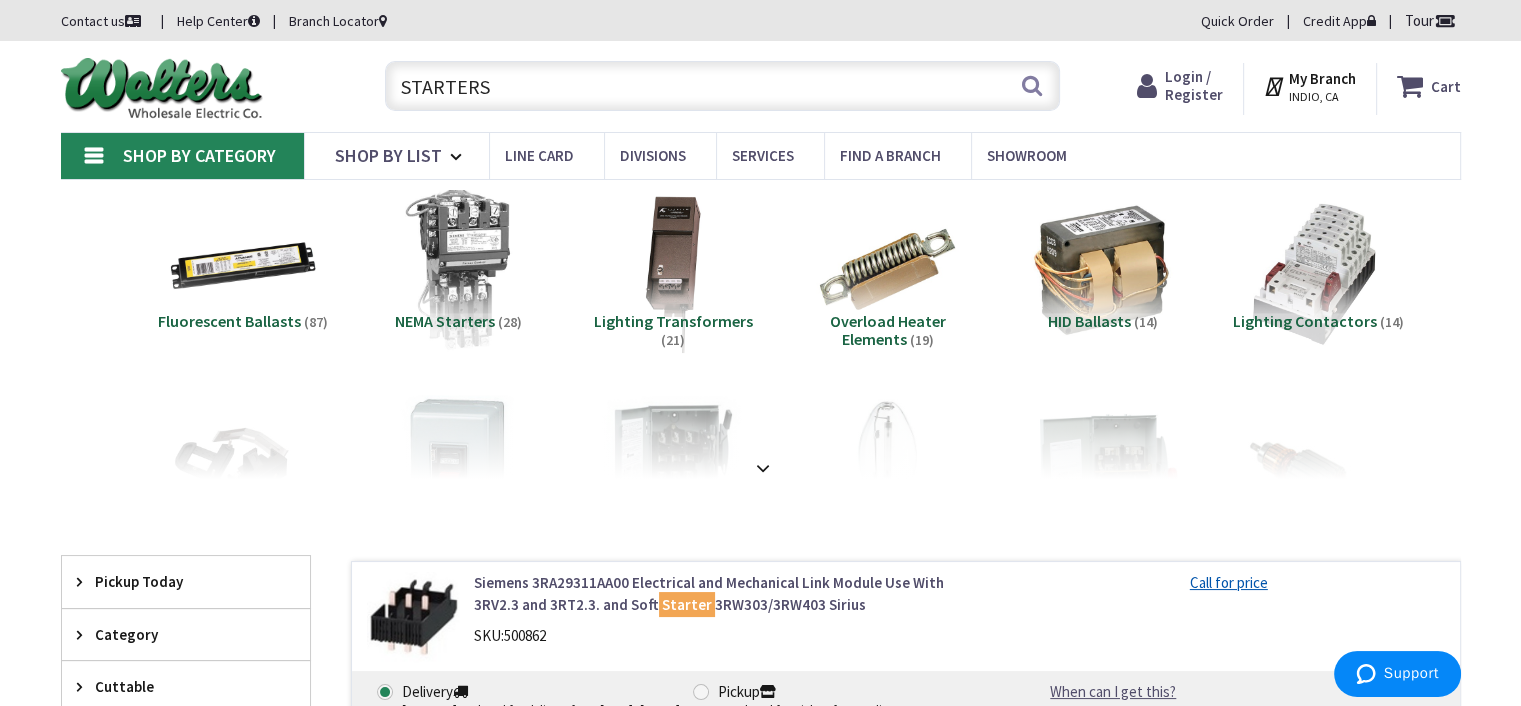 drag, startPoint x: 511, startPoint y: 91, endPoint x: 346, endPoint y: 122, distance: 167.88687 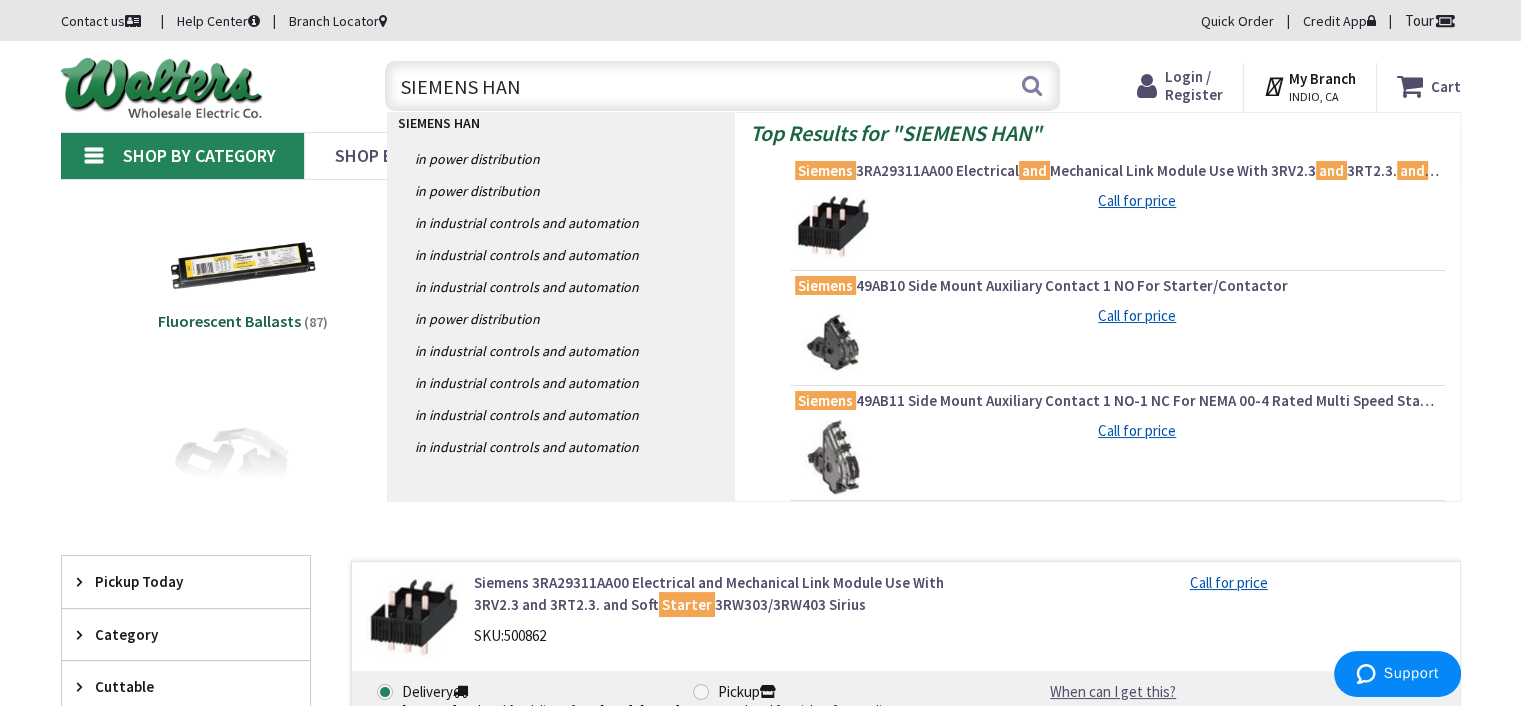 type on "SIEMENS HA" 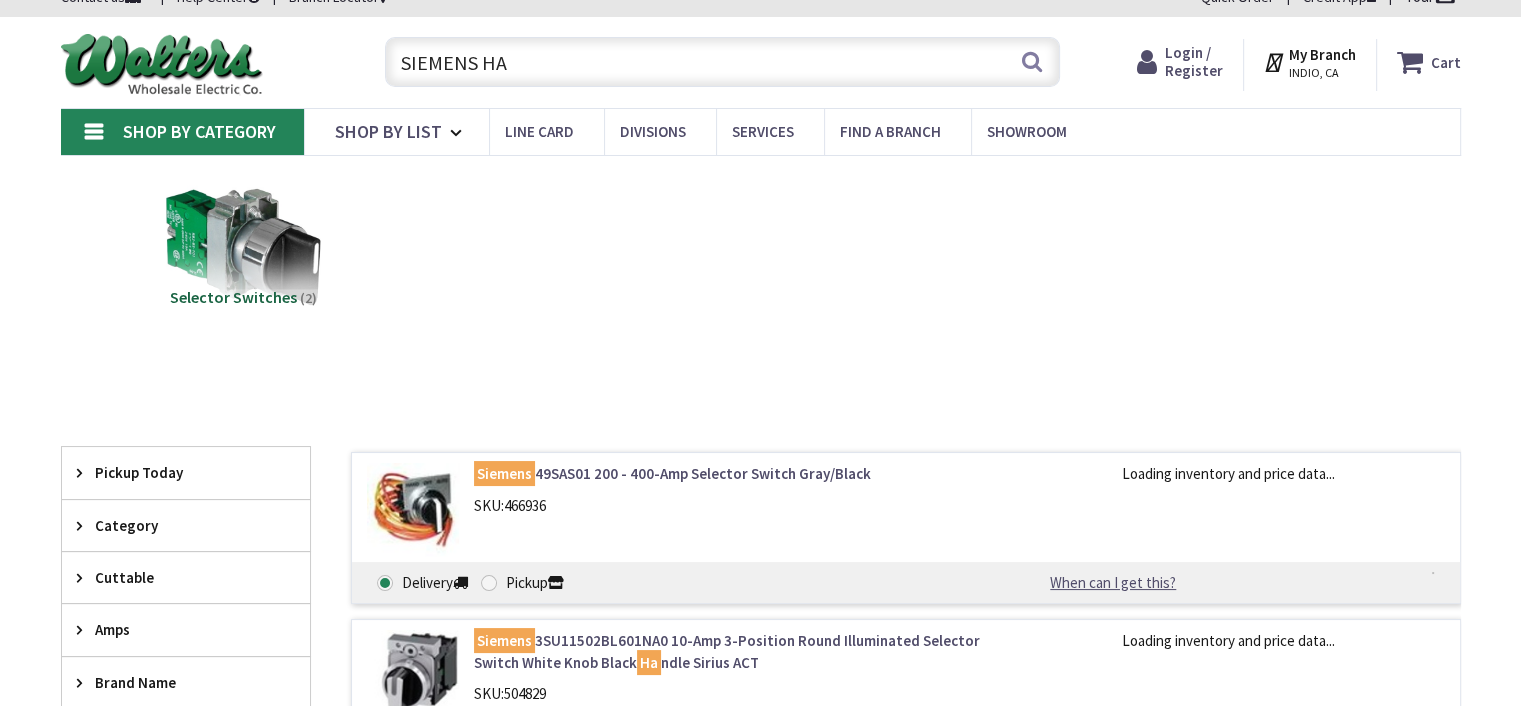 scroll, scrollTop: 294, scrollLeft: 0, axis: vertical 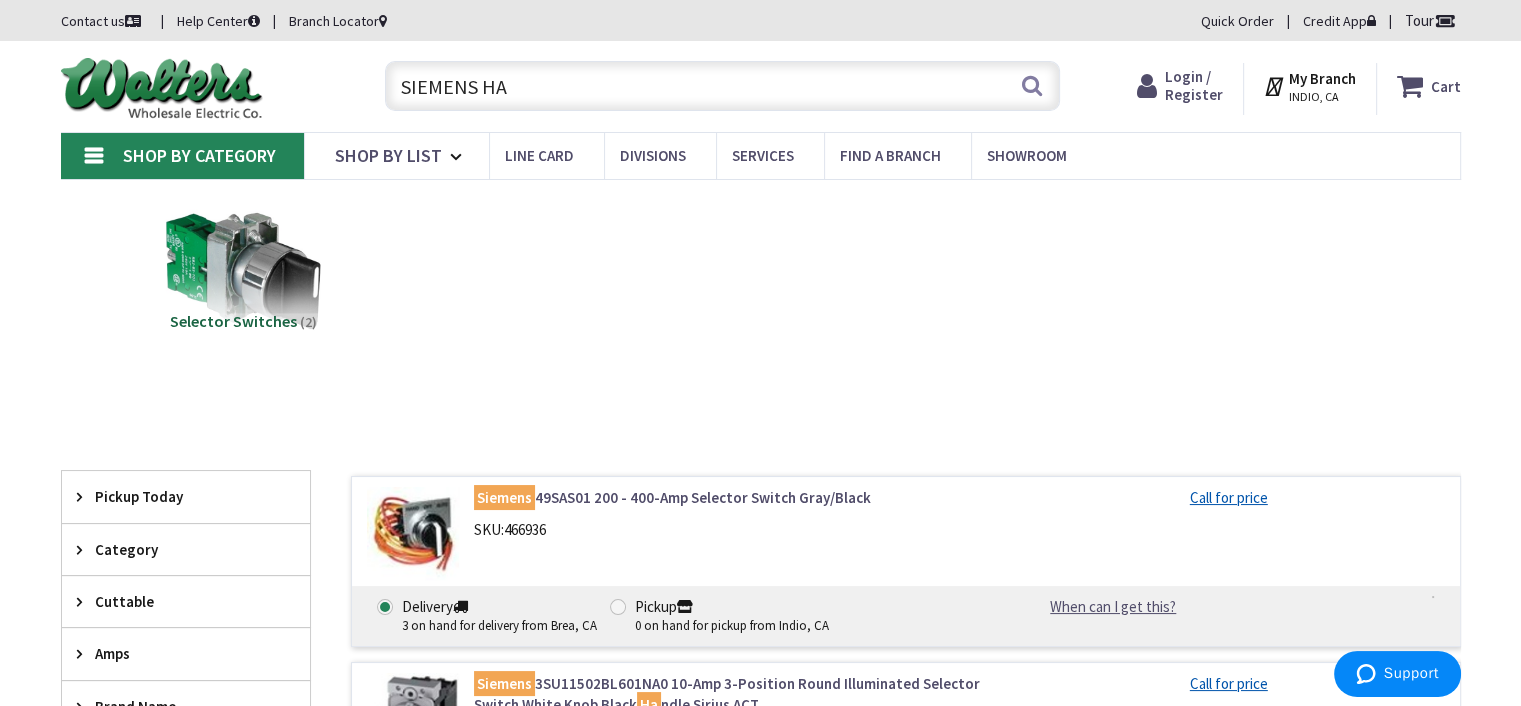 drag, startPoint x: 511, startPoint y: 87, endPoint x: 488, endPoint y: 96, distance: 24.698177 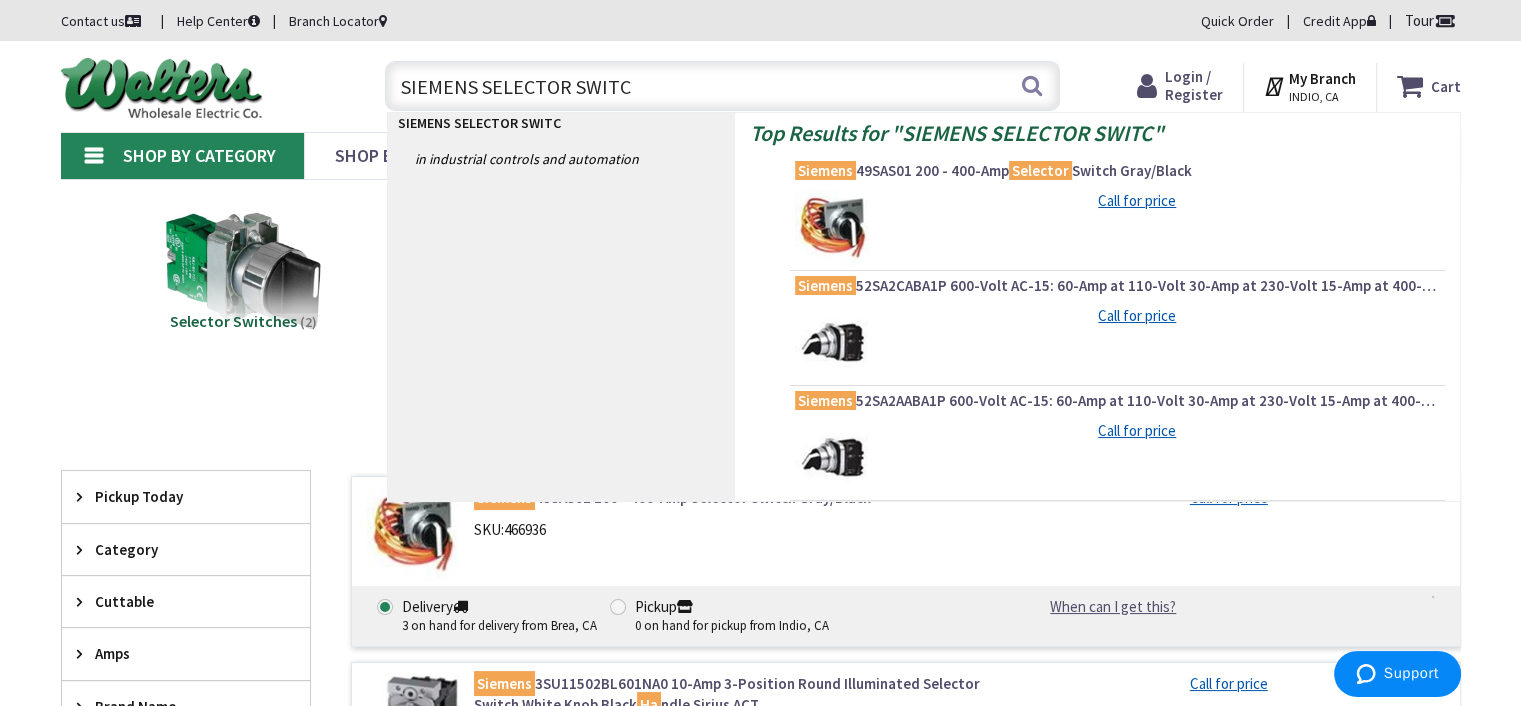 type on "SIEMENS SELECTOR SWITCH" 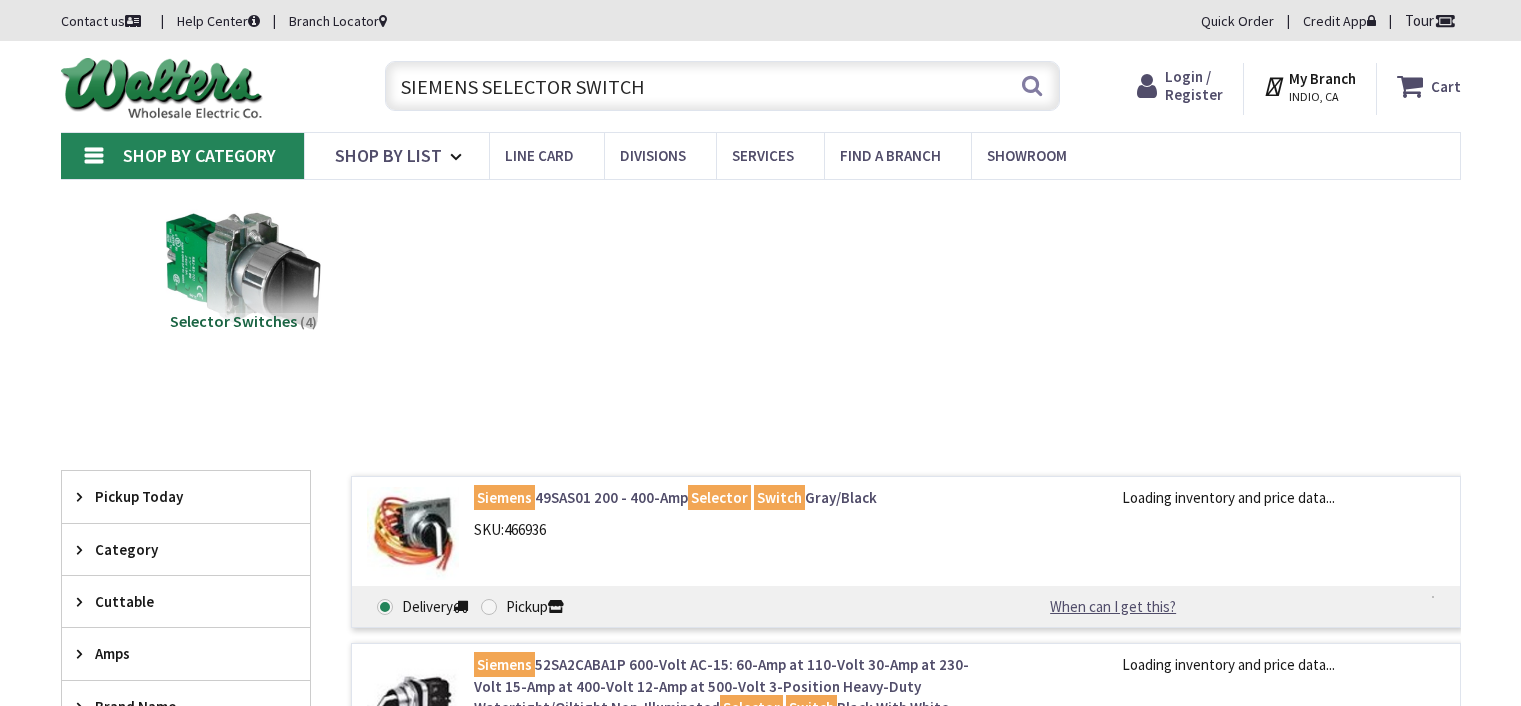 scroll, scrollTop: 0, scrollLeft: 0, axis: both 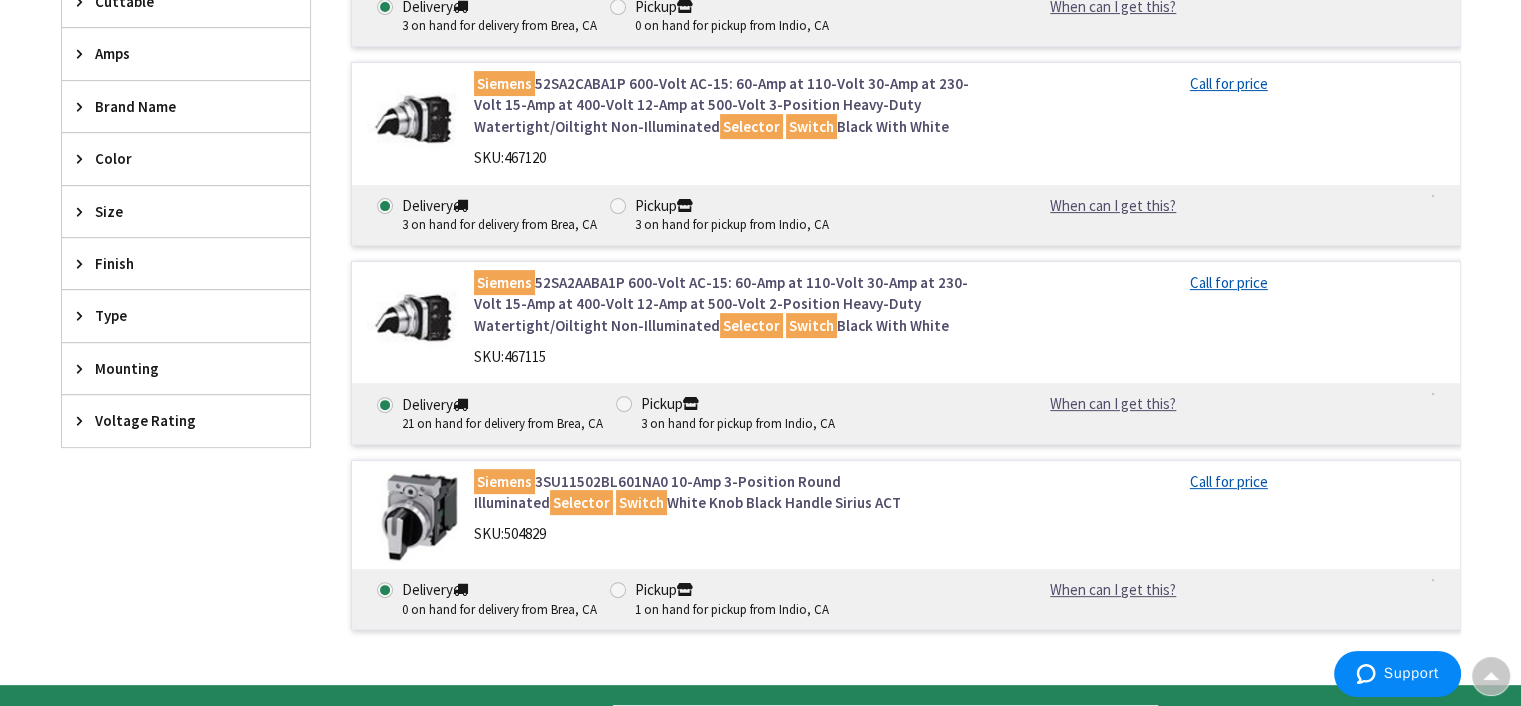 click on "Siemens  52SA2AABA1P 600-Volt AC-15: 60-Amp at 110-Volt 30-Amp at 230-Volt 15-Amp at 400-Volt 12-Amp at 500-Volt 2-Position Heavy-Duty Watertight/Oiltight Non-Illuminated  Selector   Switch  Black With White" at bounding box center (728, 304) 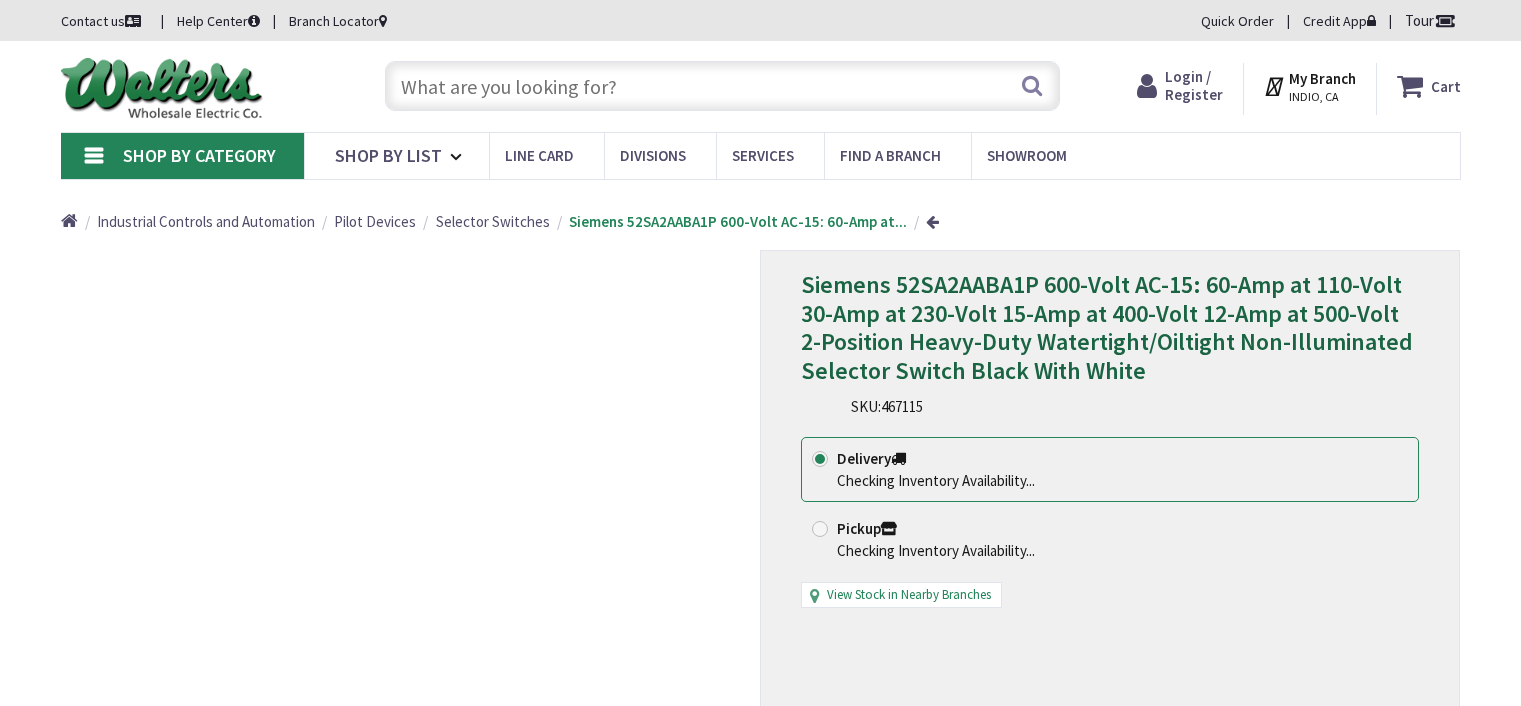 scroll, scrollTop: 0, scrollLeft: 0, axis: both 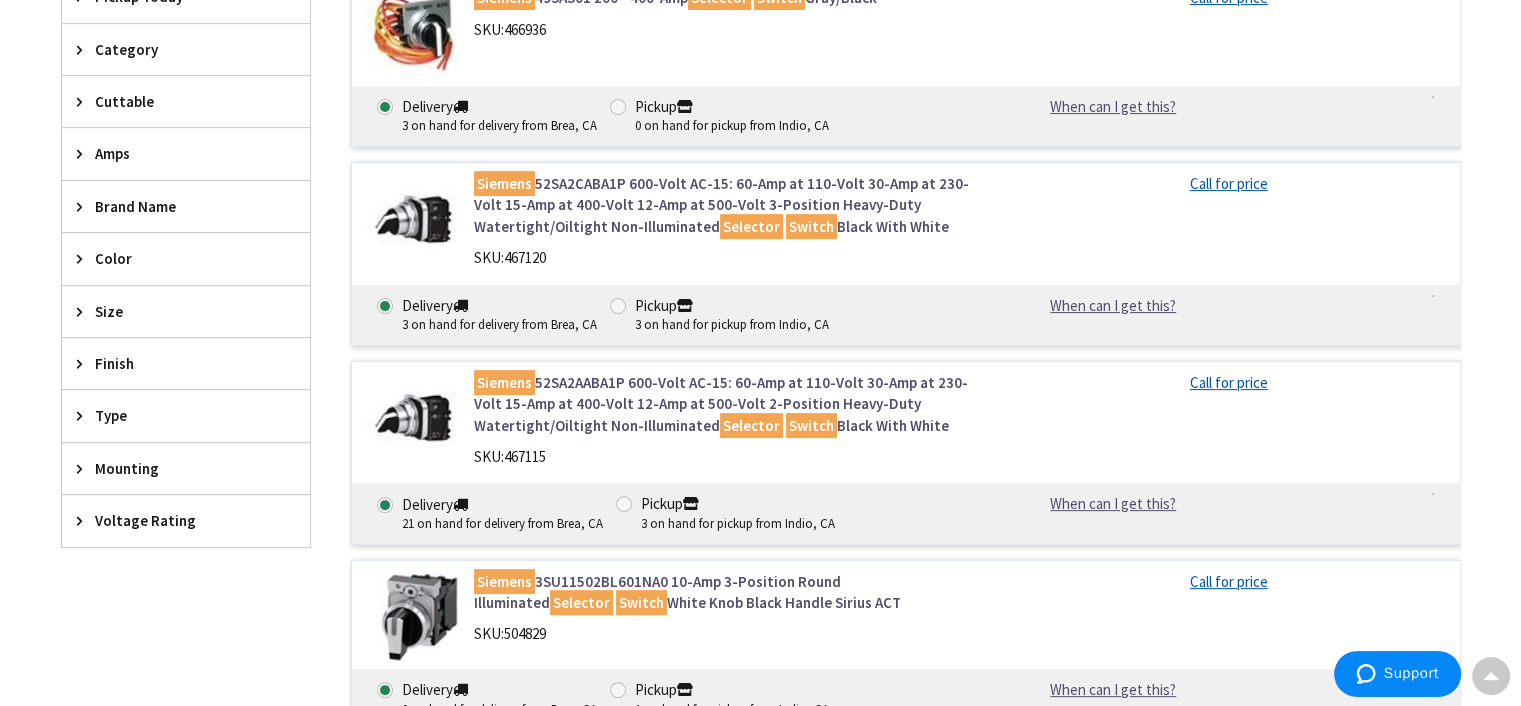 click on "Siemens  52SA2CABA1P 600-Volt AC-15: 60-Amp at 110-Volt 30-Amp at 230-Volt 15-Amp at 400-Volt 12-Amp at 500-Volt 3-Position Heavy-Duty Watertight/Oiltight Non-Illuminated  Selector   Switch  Black With White" at bounding box center (728, 205) 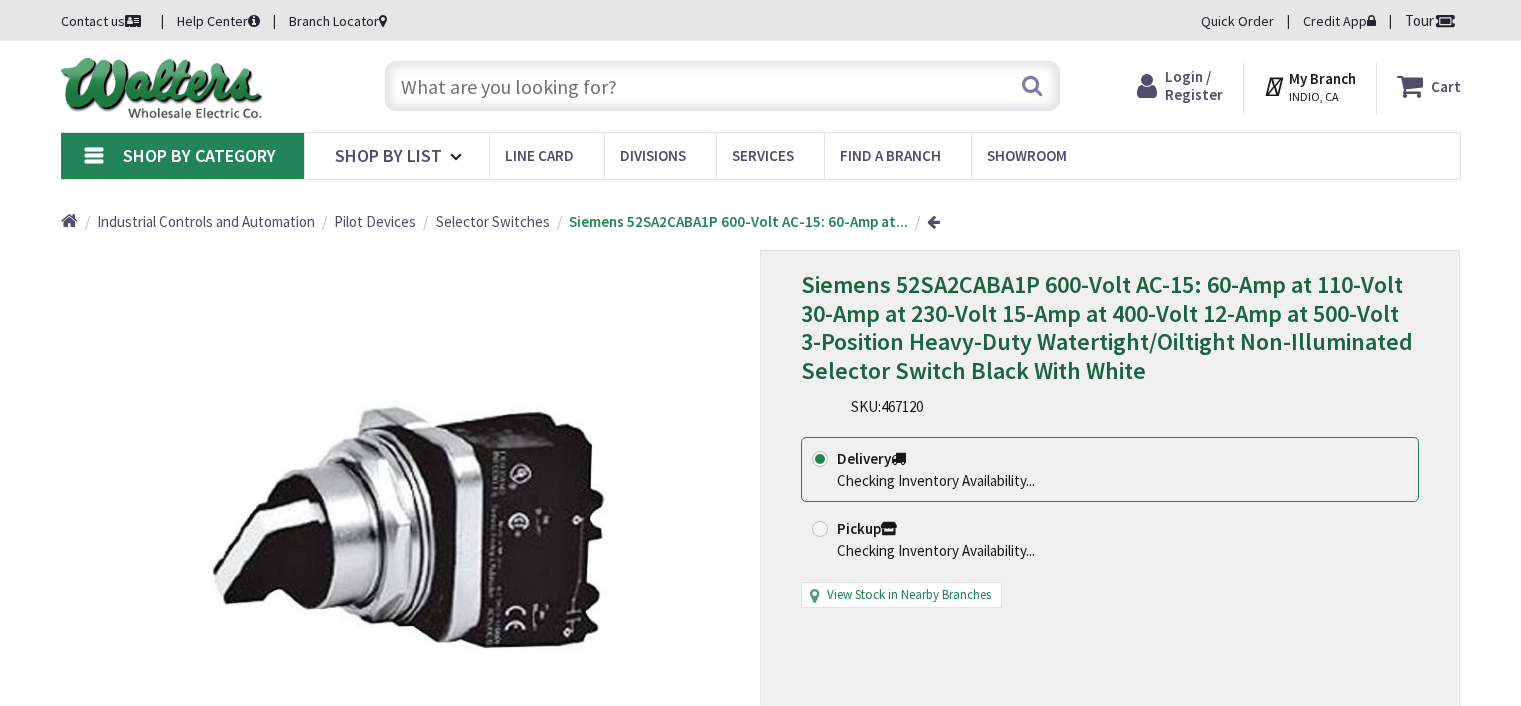 scroll, scrollTop: 0, scrollLeft: 0, axis: both 